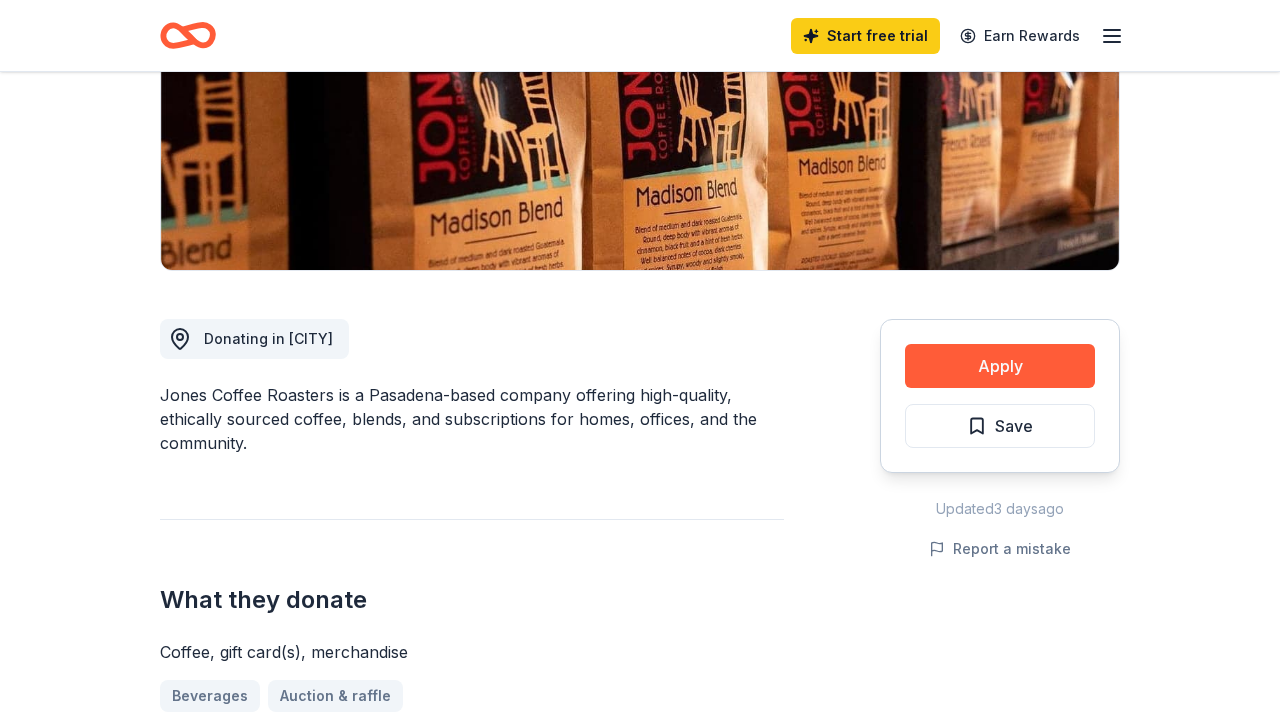 scroll, scrollTop: 344, scrollLeft: 0, axis: vertical 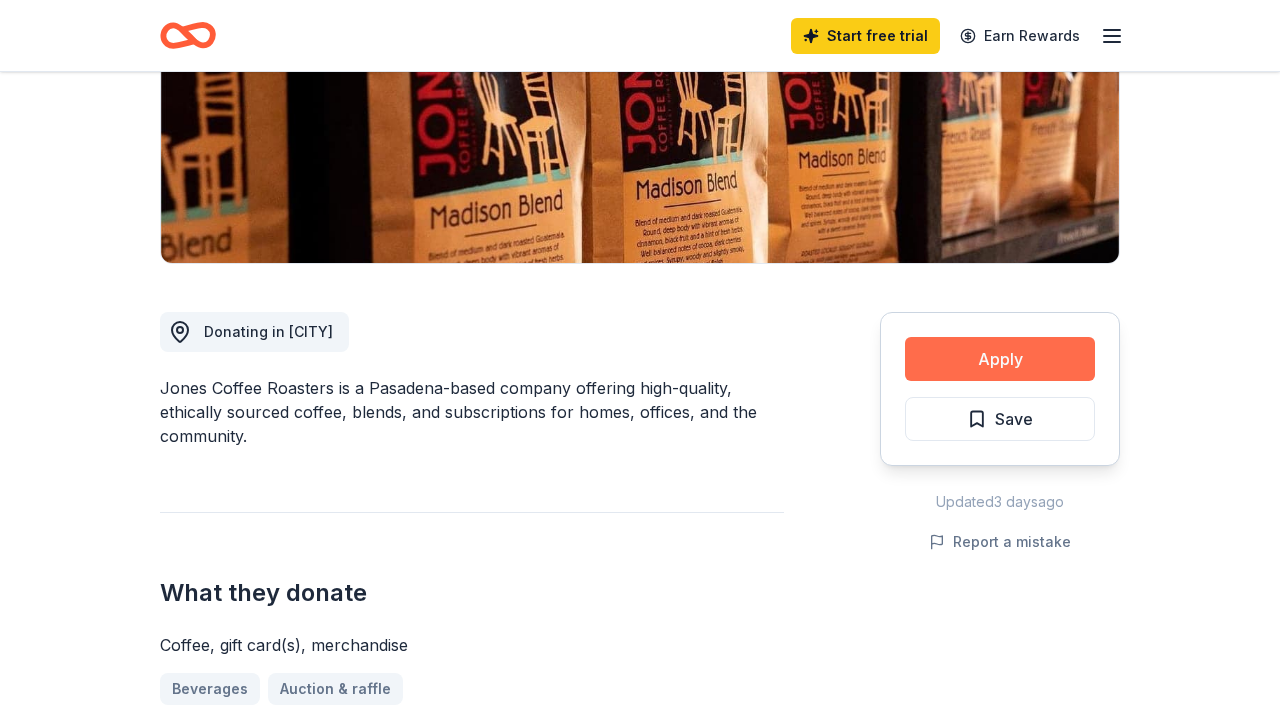 click on "Apply" at bounding box center [1000, 359] 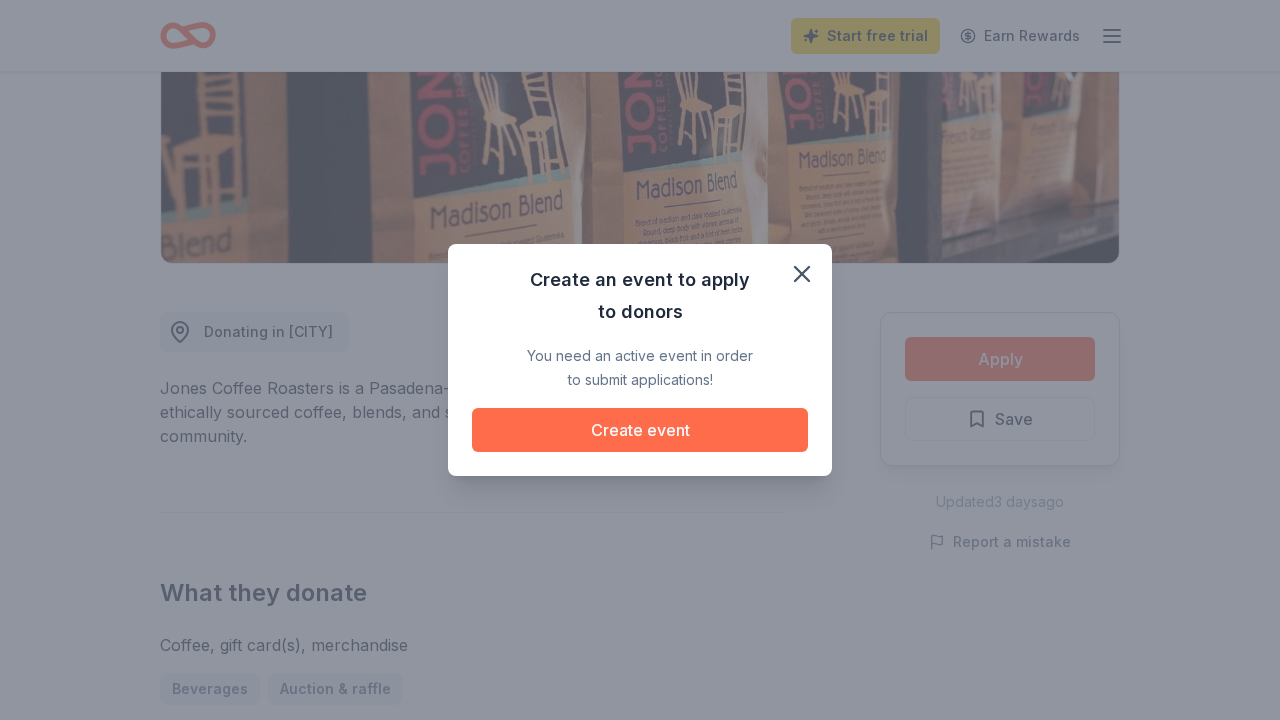 click on "Create event" at bounding box center (640, 430) 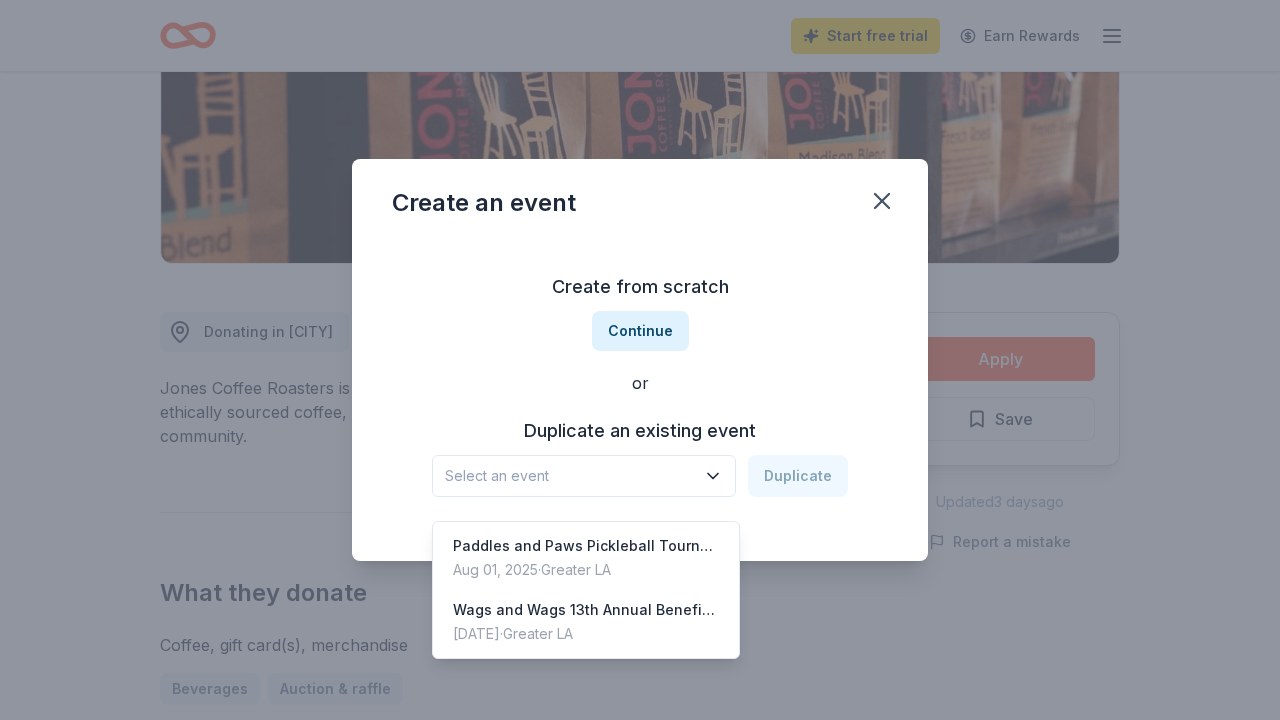 click 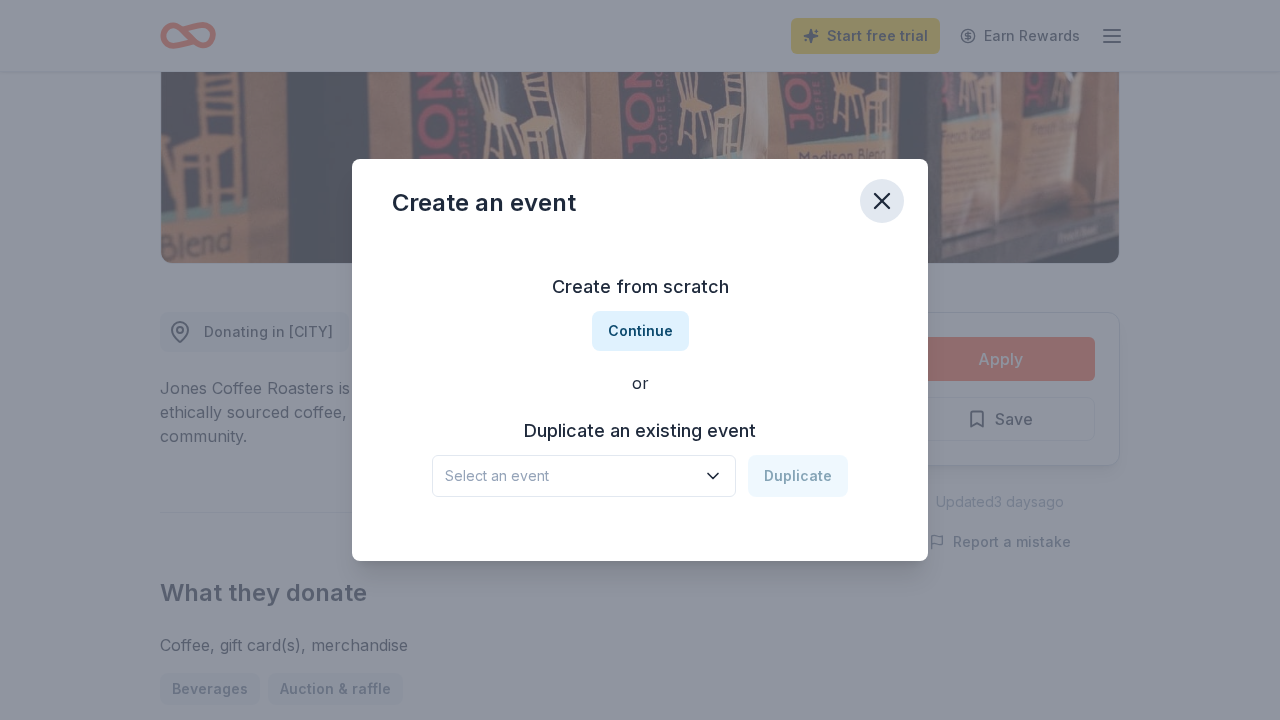 click 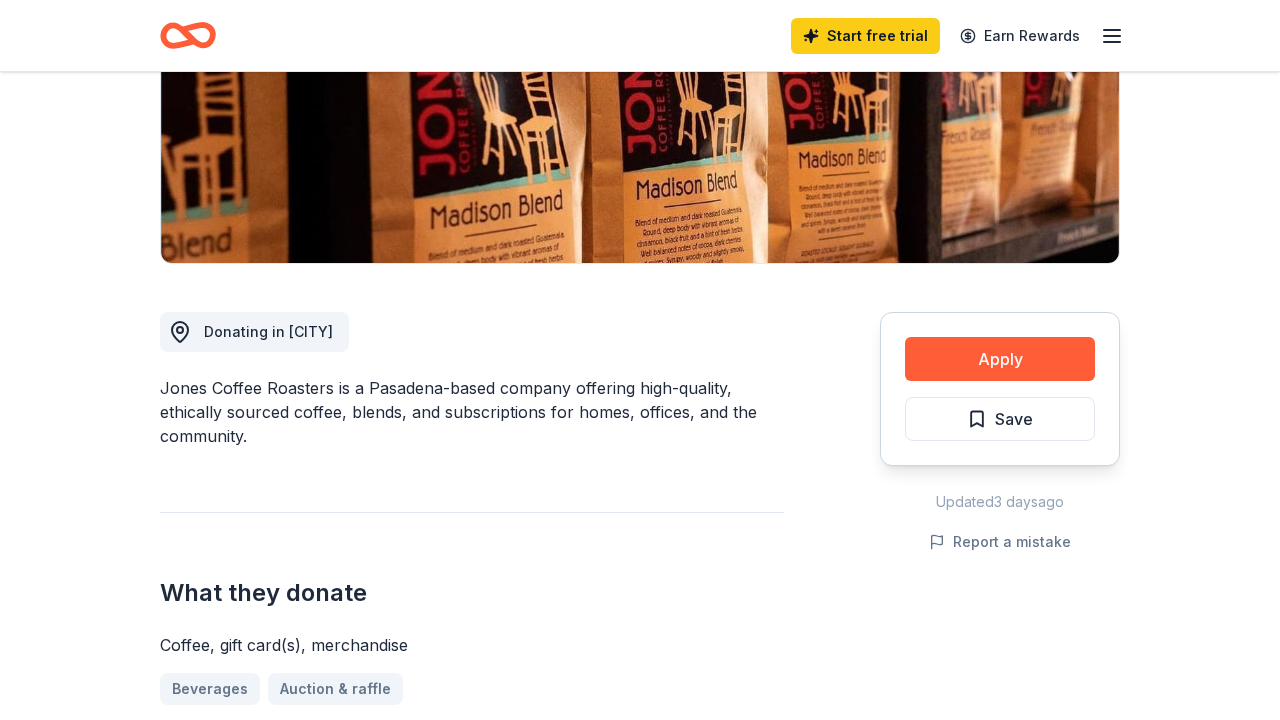 click 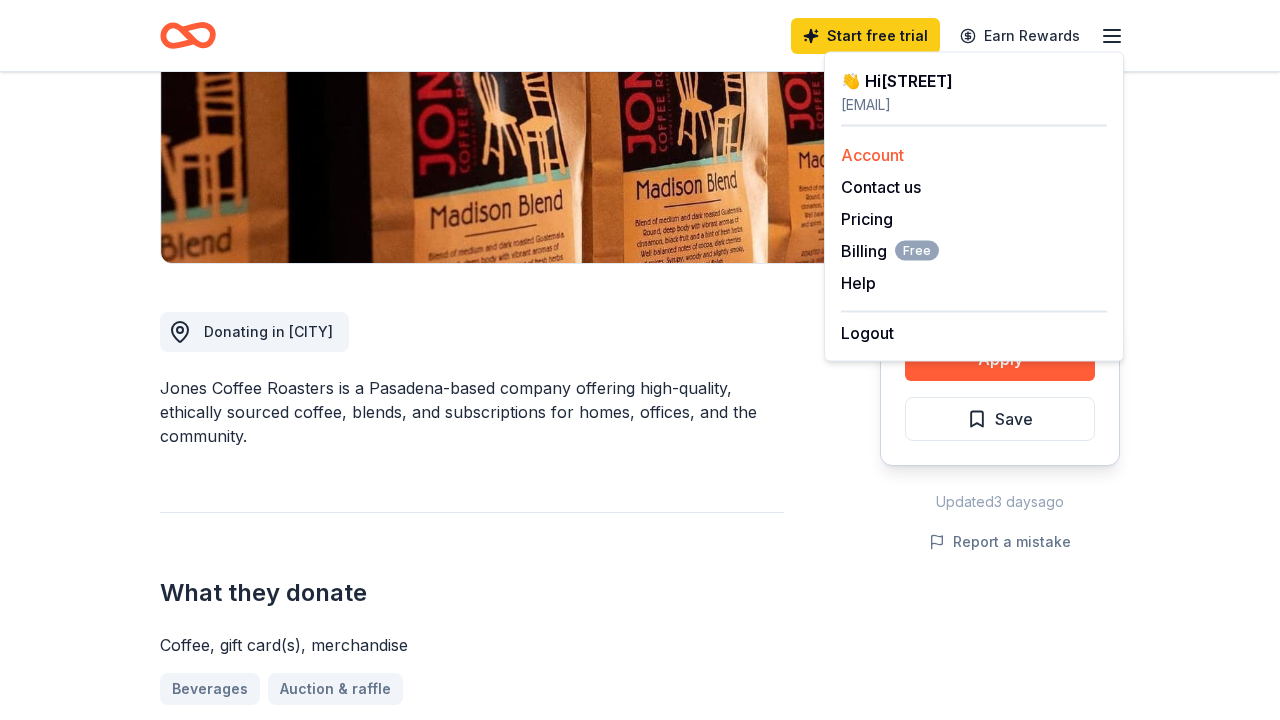 click on "Account" at bounding box center (872, 155) 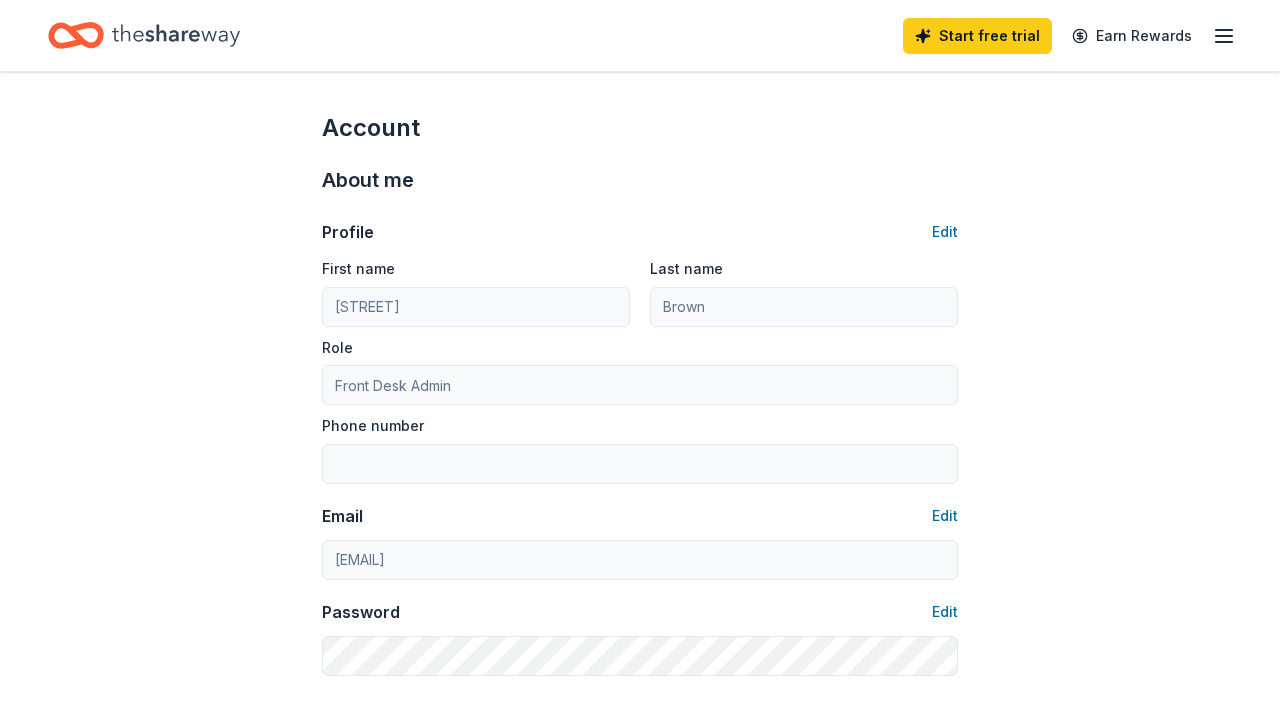 scroll, scrollTop: 4, scrollLeft: 0, axis: vertical 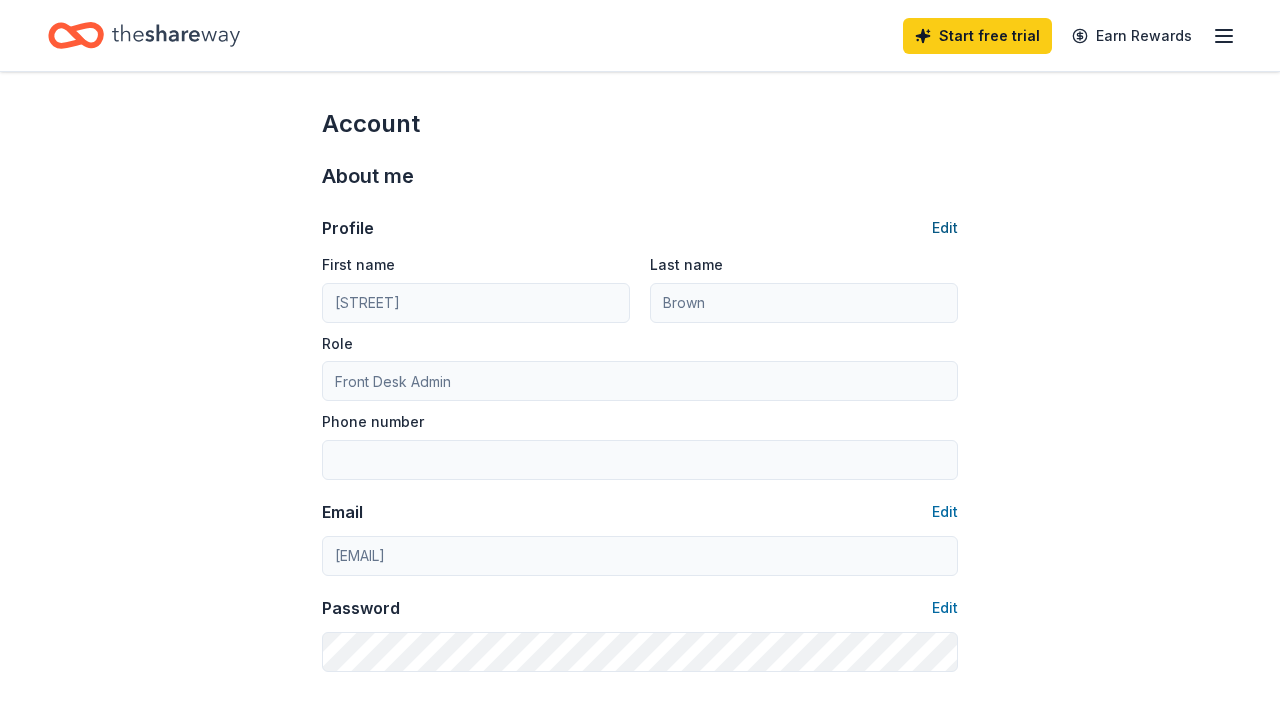 click on "Edit" at bounding box center (945, 228) 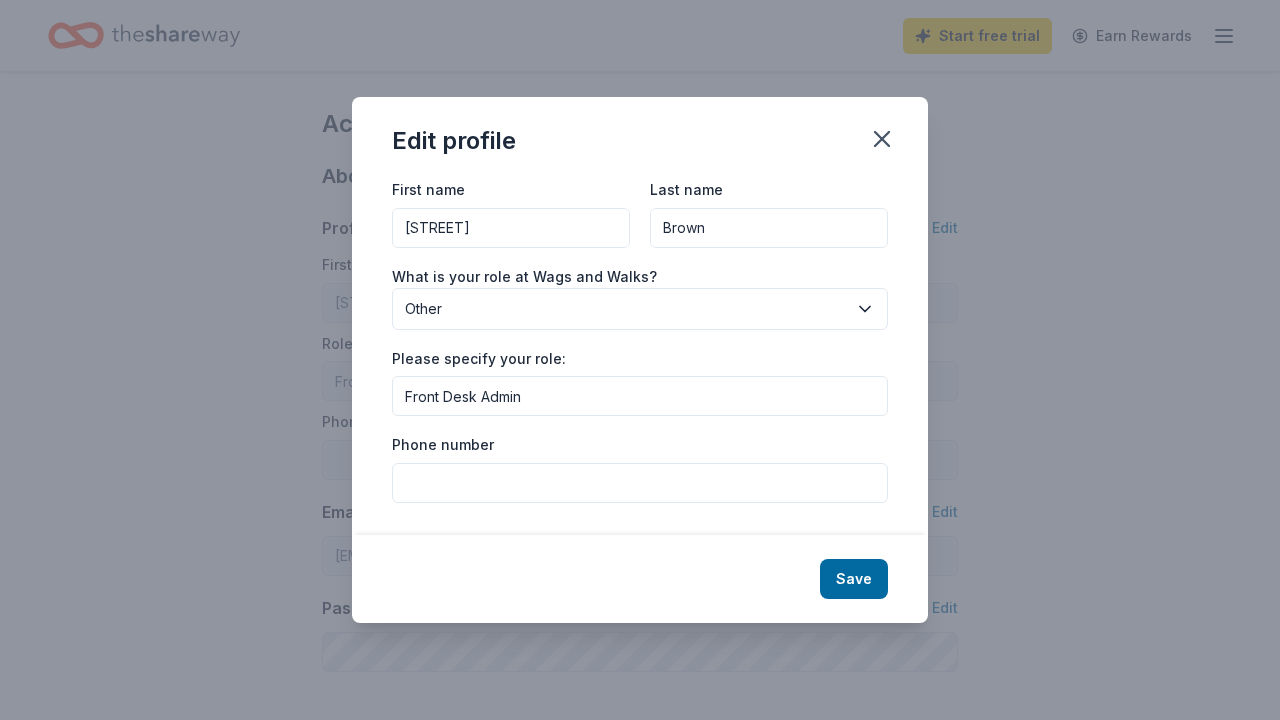 click on "Front Desk Admin" at bounding box center [640, 396] 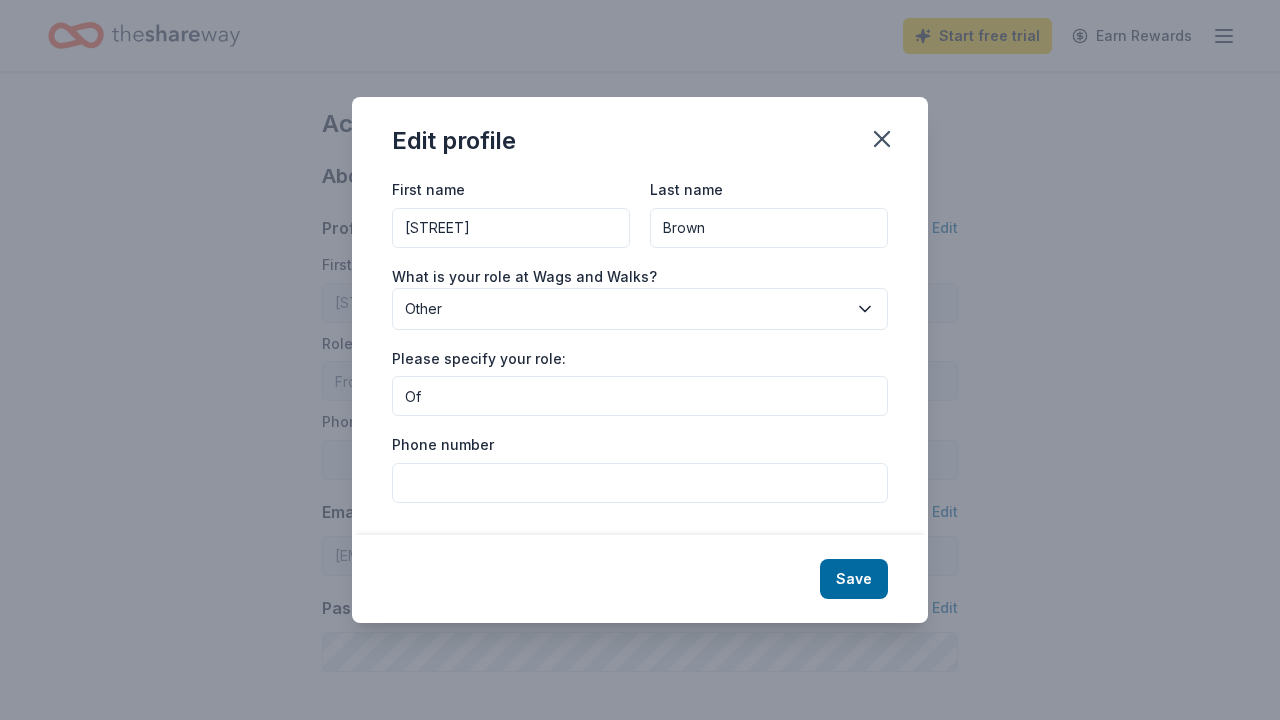 type on "O" 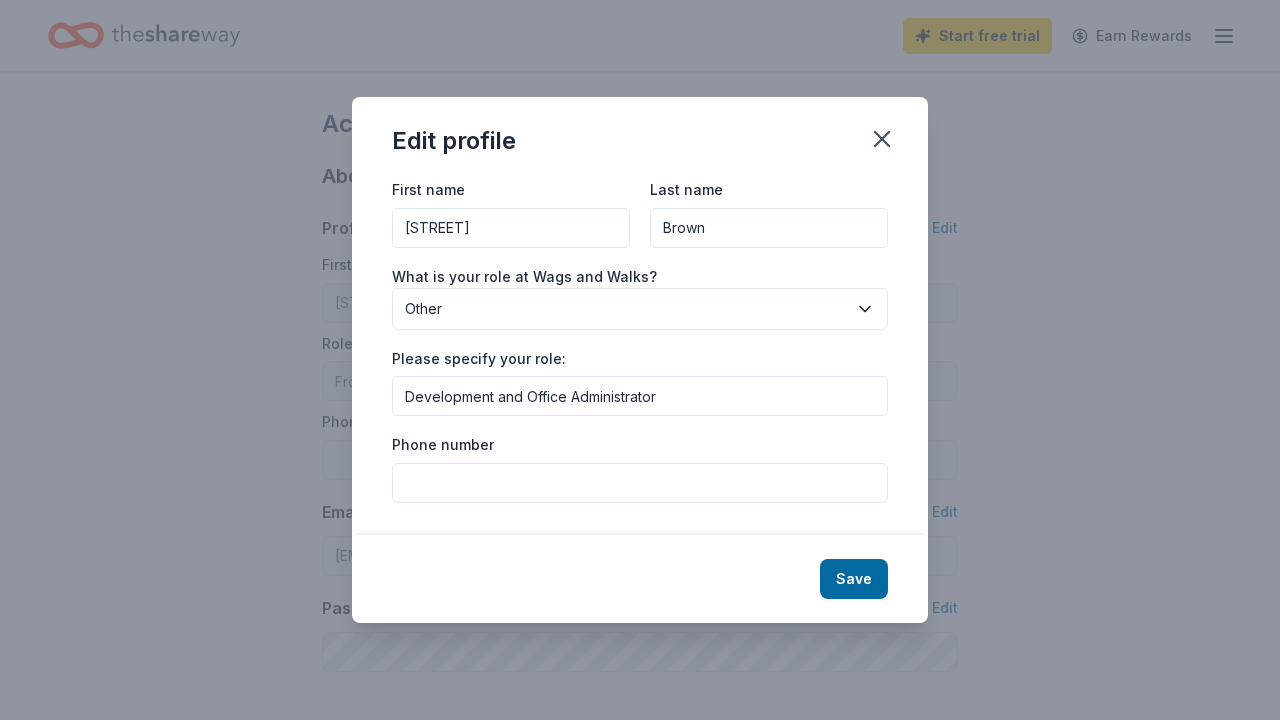 type on "Development and Office Administrator" 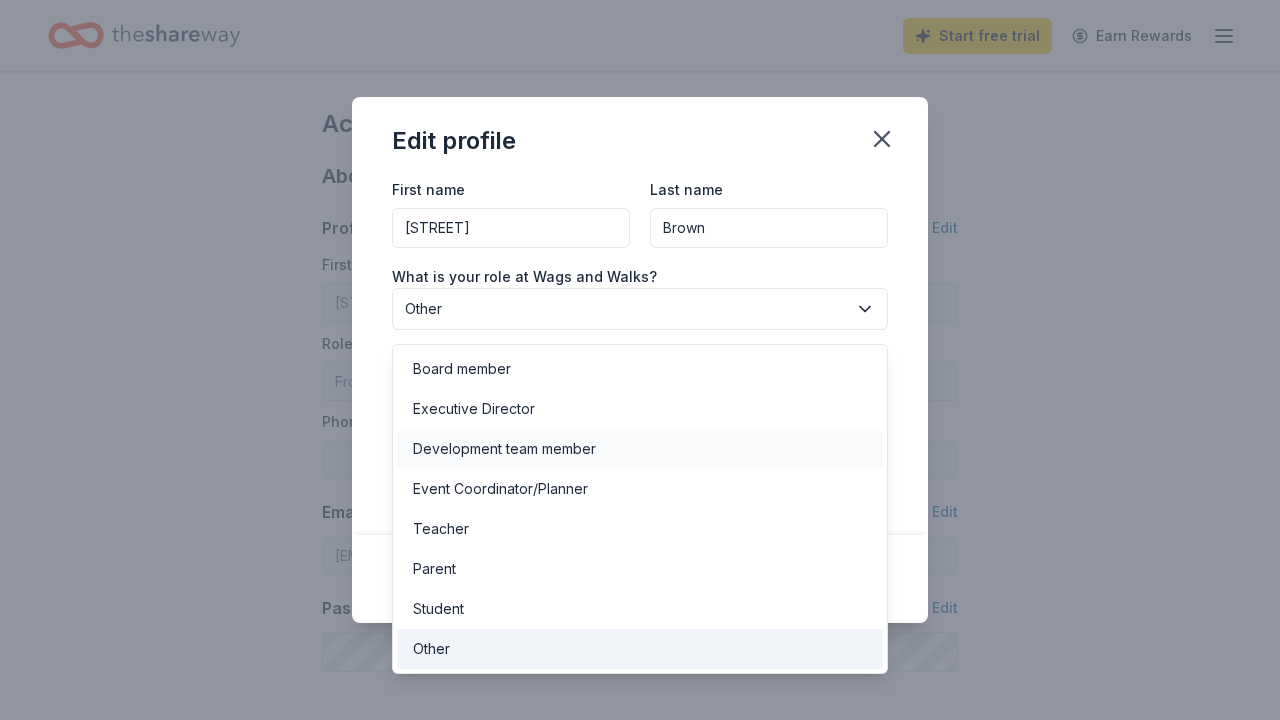 click on "Development team member" at bounding box center (640, 449) 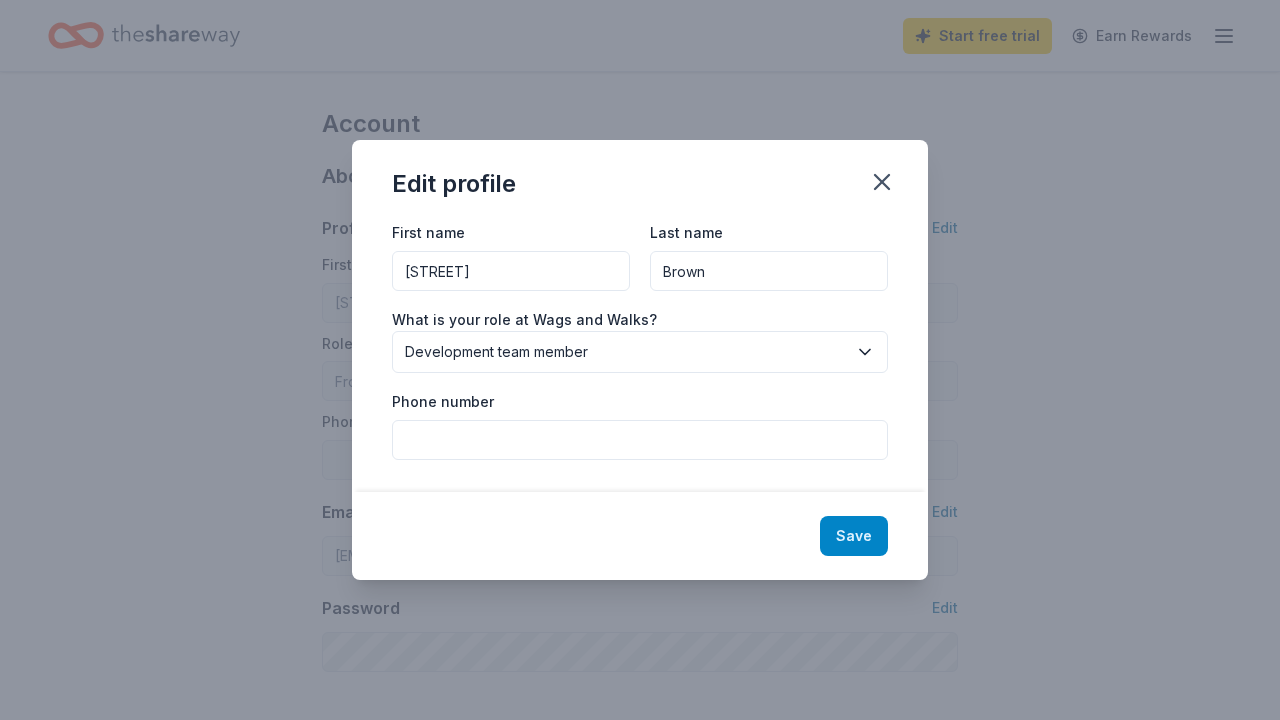 click on "Save" at bounding box center (854, 536) 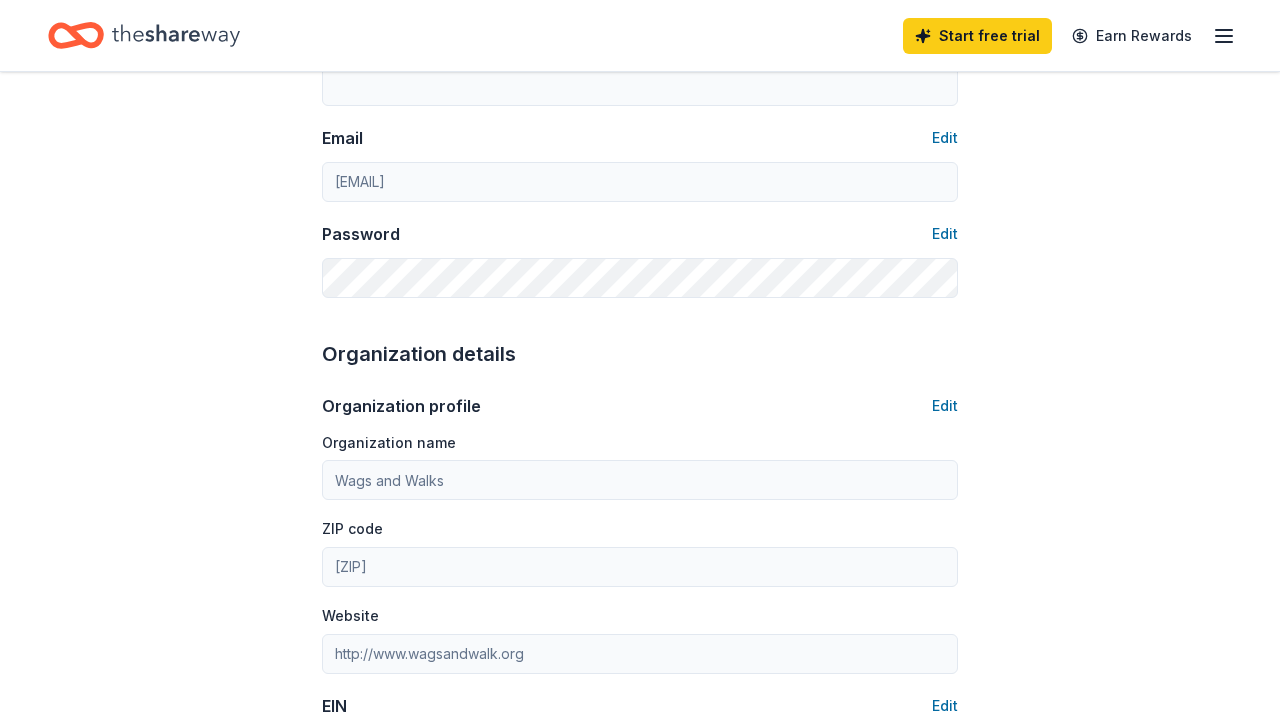 type on "Development team member" 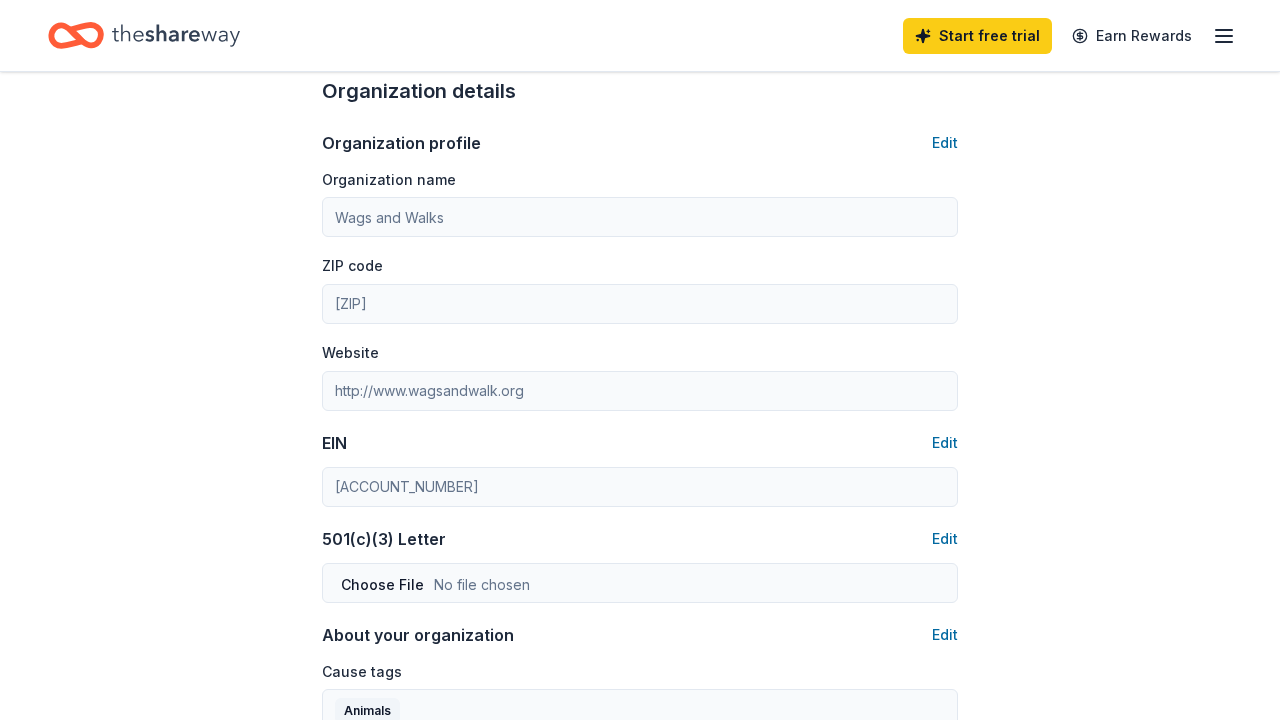 scroll, scrollTop: 662, scrollLeft: 0, axis: vertical 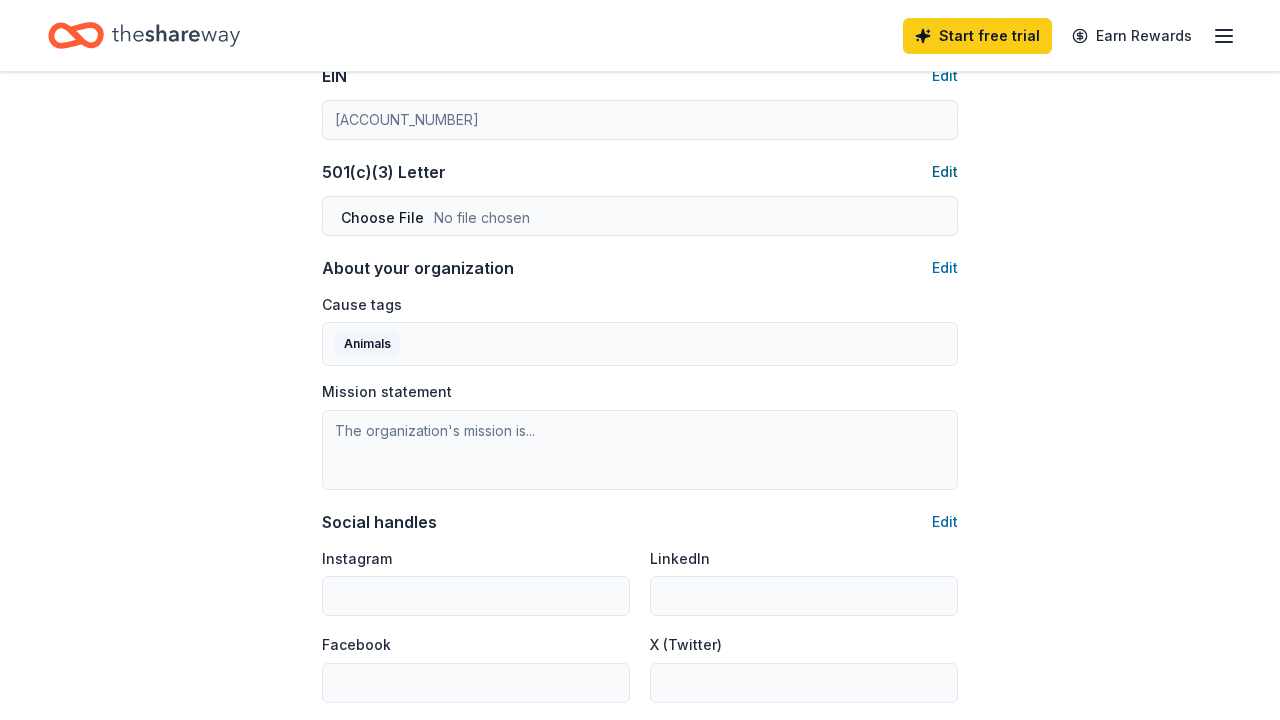 click on "Edit" at bounding box center [945, 172] 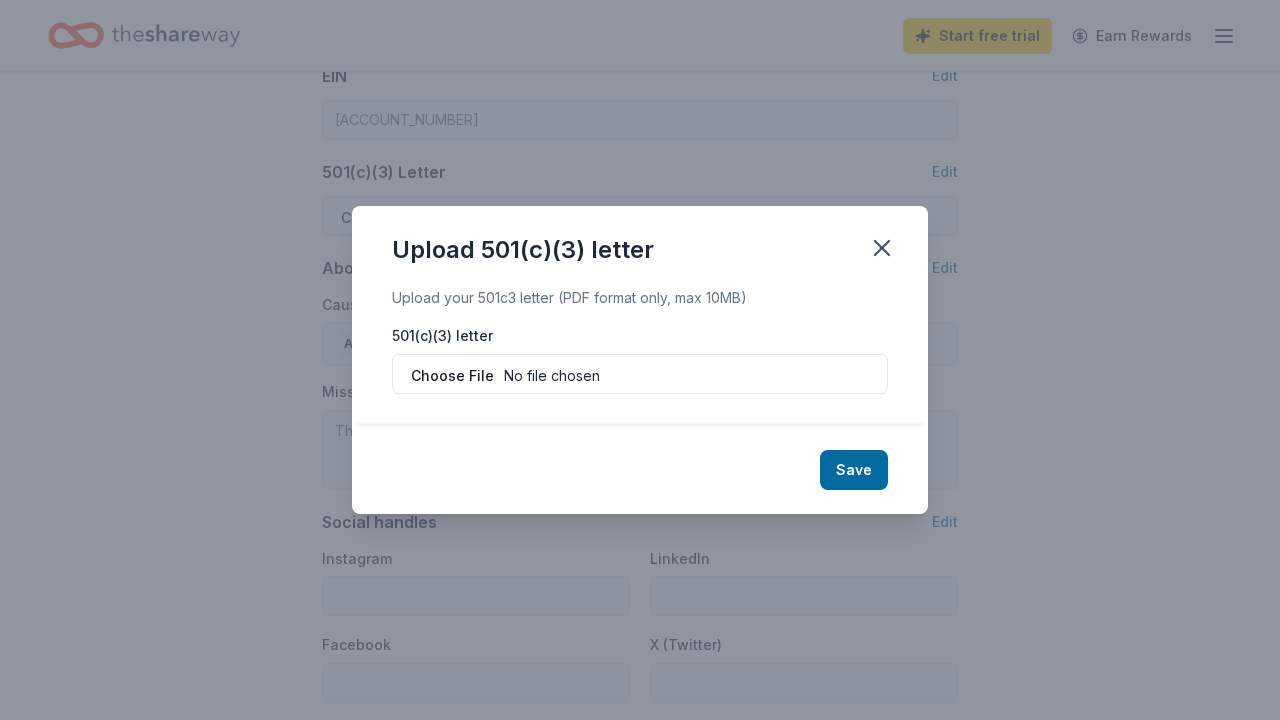 click at bounding box center [640, 374] 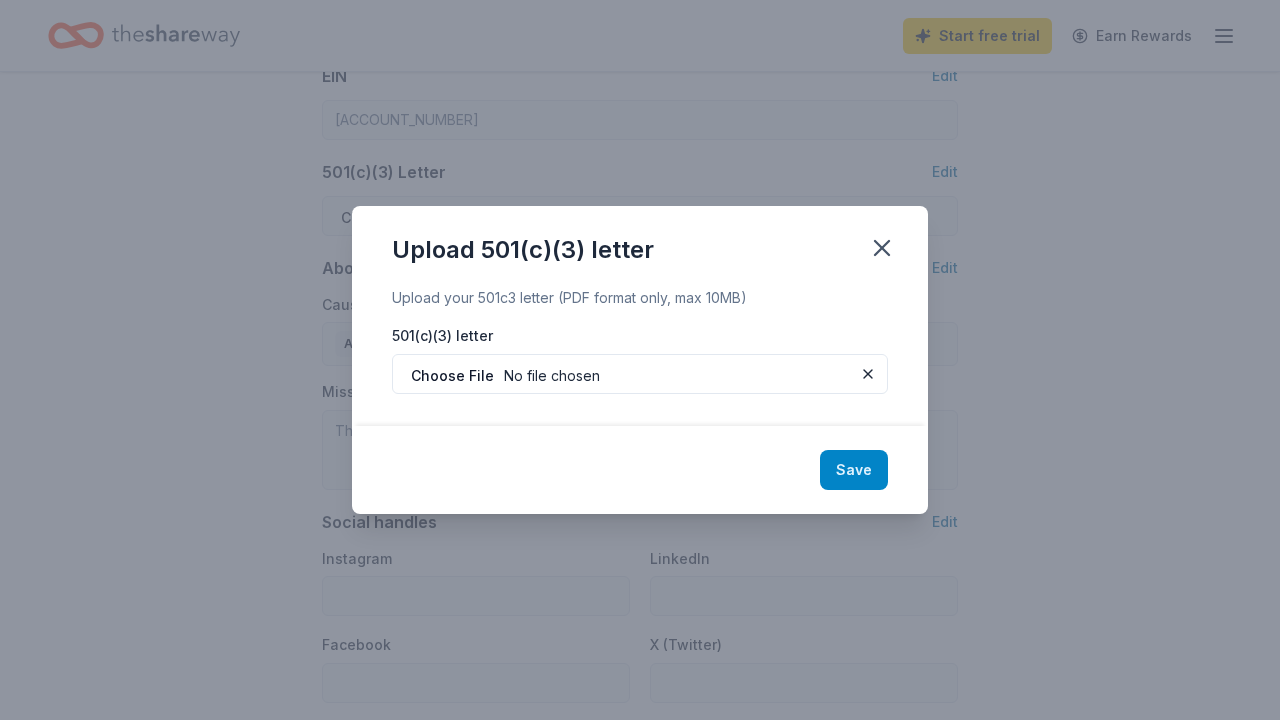 click on "Save" at bounding box center (854, 470) 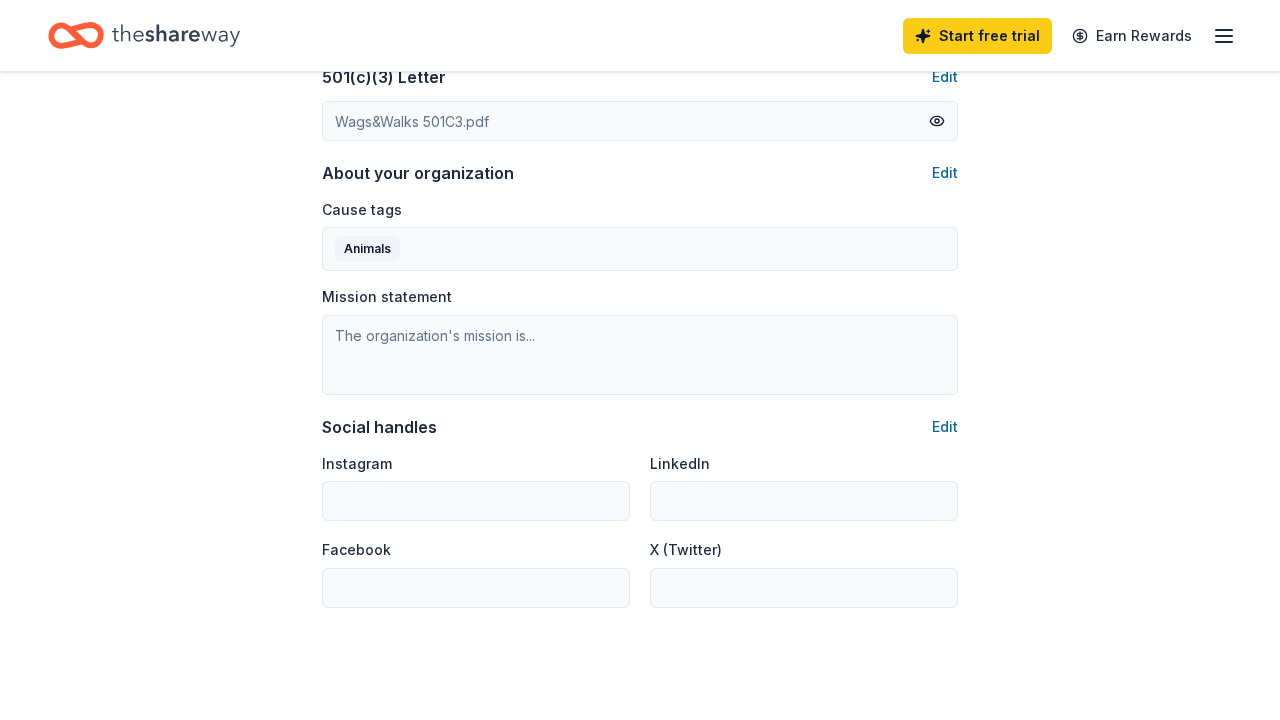 scroll, scrollTop: 1111, scrollLeft: 0, axis: vertical 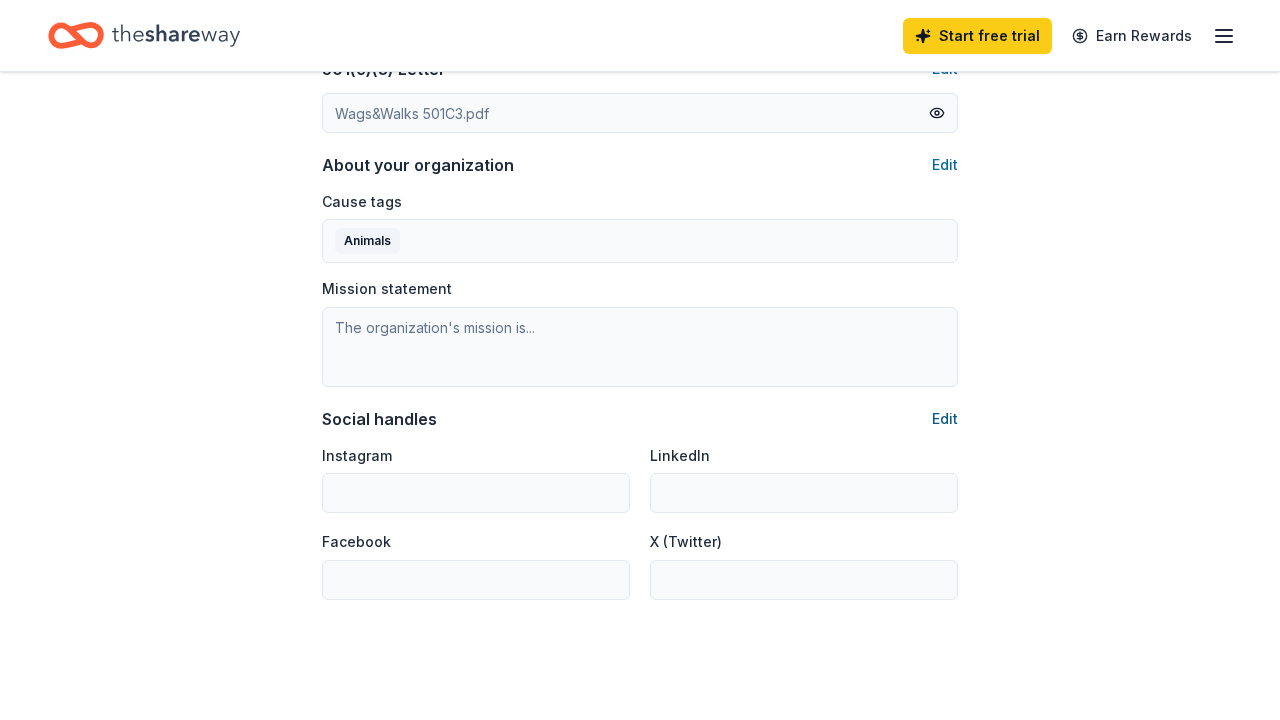 click on "Edit" at bounding box center [945, 419] 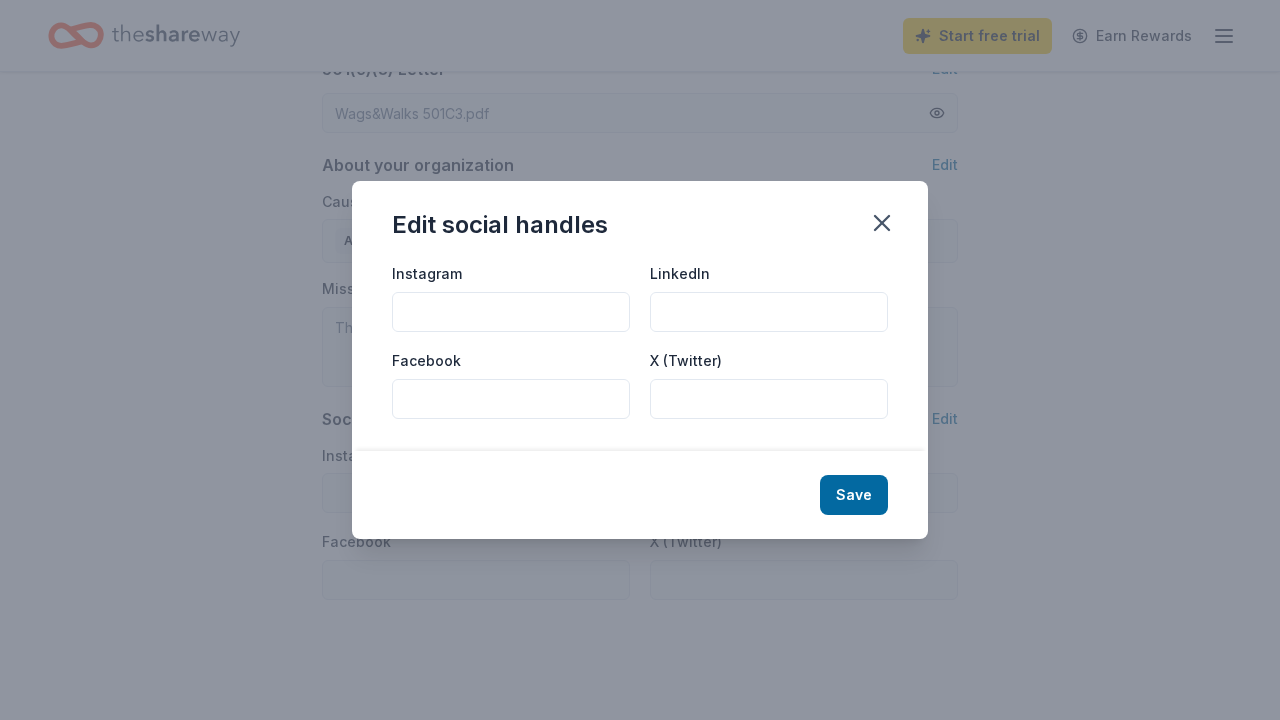 click on "Instagram" at bounding box center (511, 312) 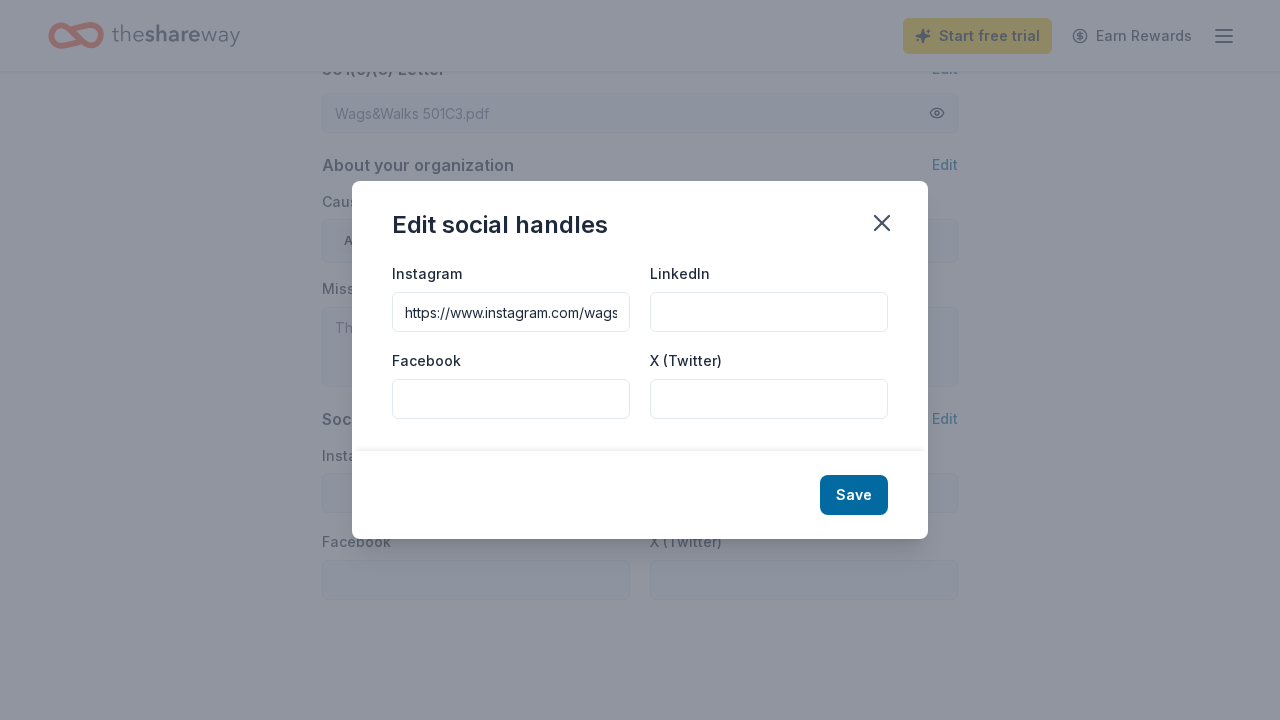 type on "https://www.instagram.com/wagsandwalks/?hl=en" 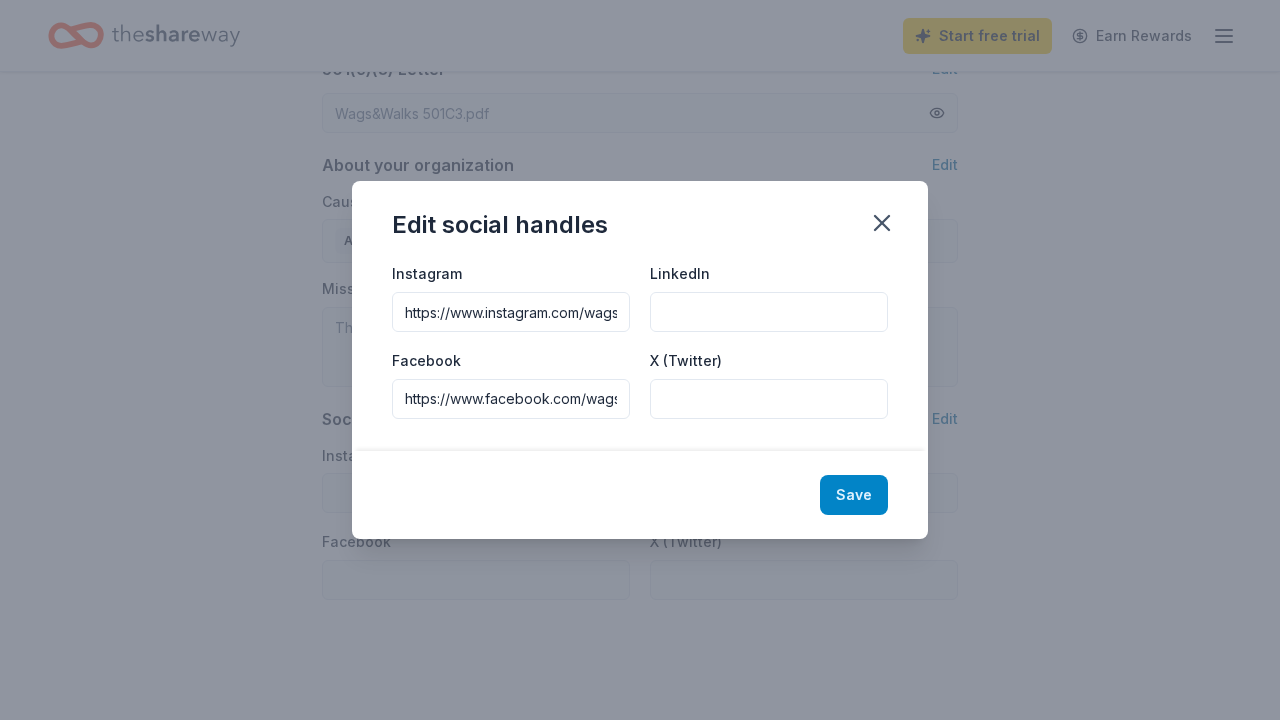 type on "https://www.facebook.com/wagsandwalks/" 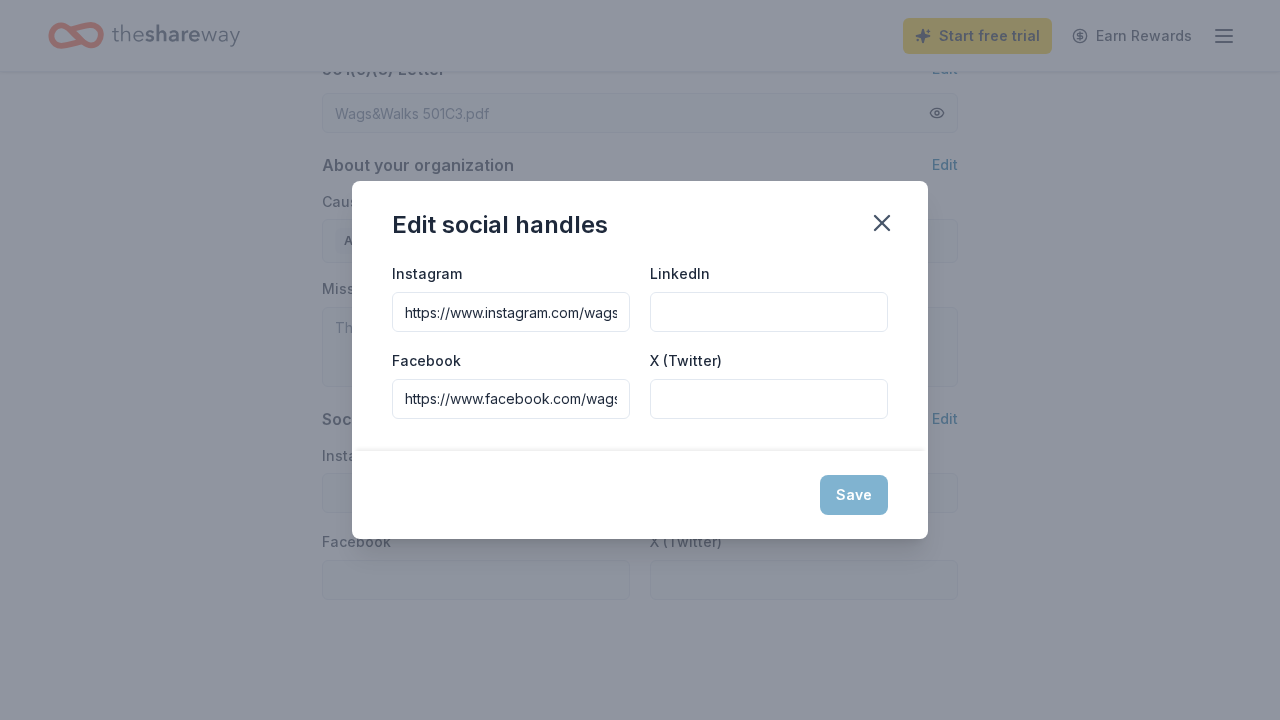 type on "https://www.instagram.com/wagsandwalks/?hl=en" 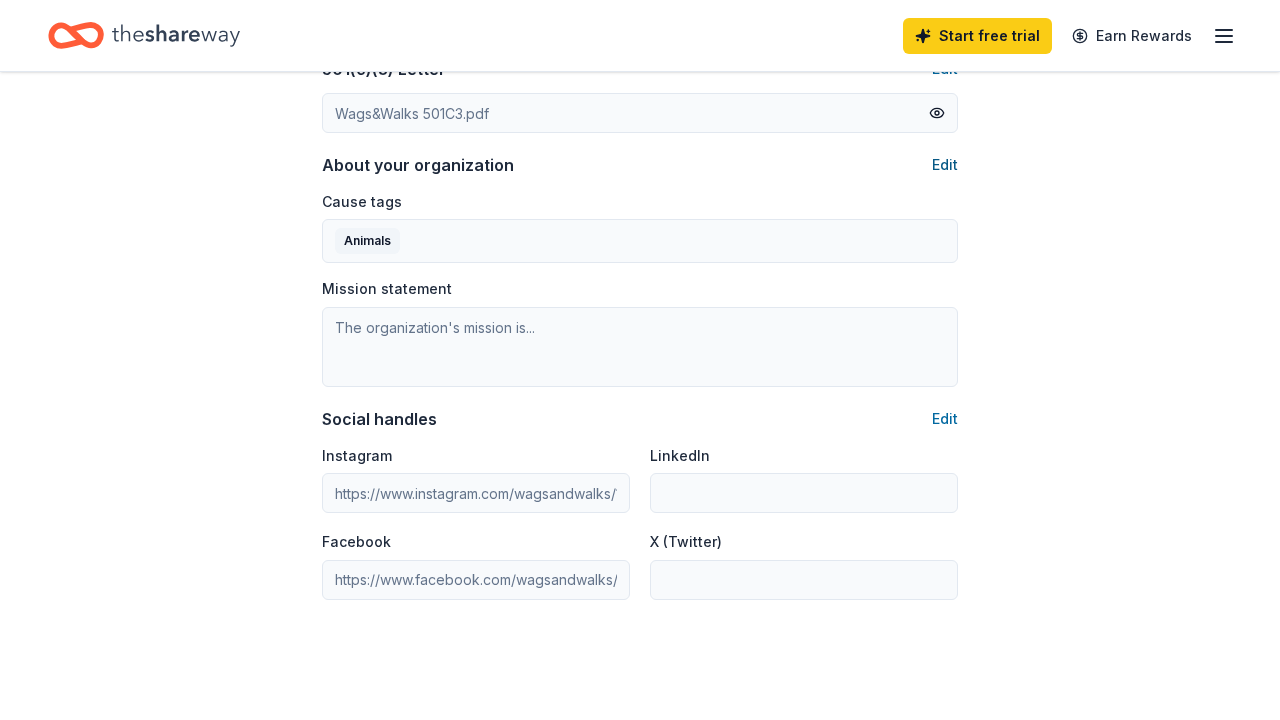 click on "Edit" at bounding box center (945, 165) 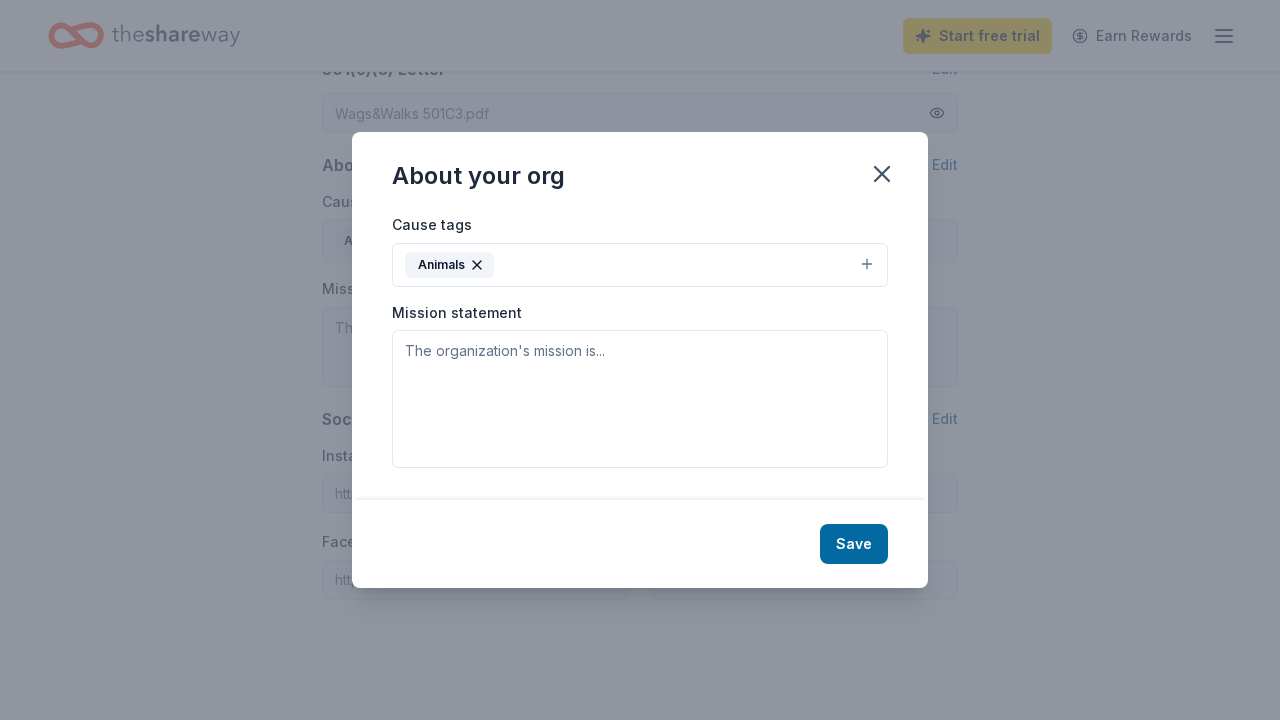 click on "Animals" at bounding box center [640, 265] 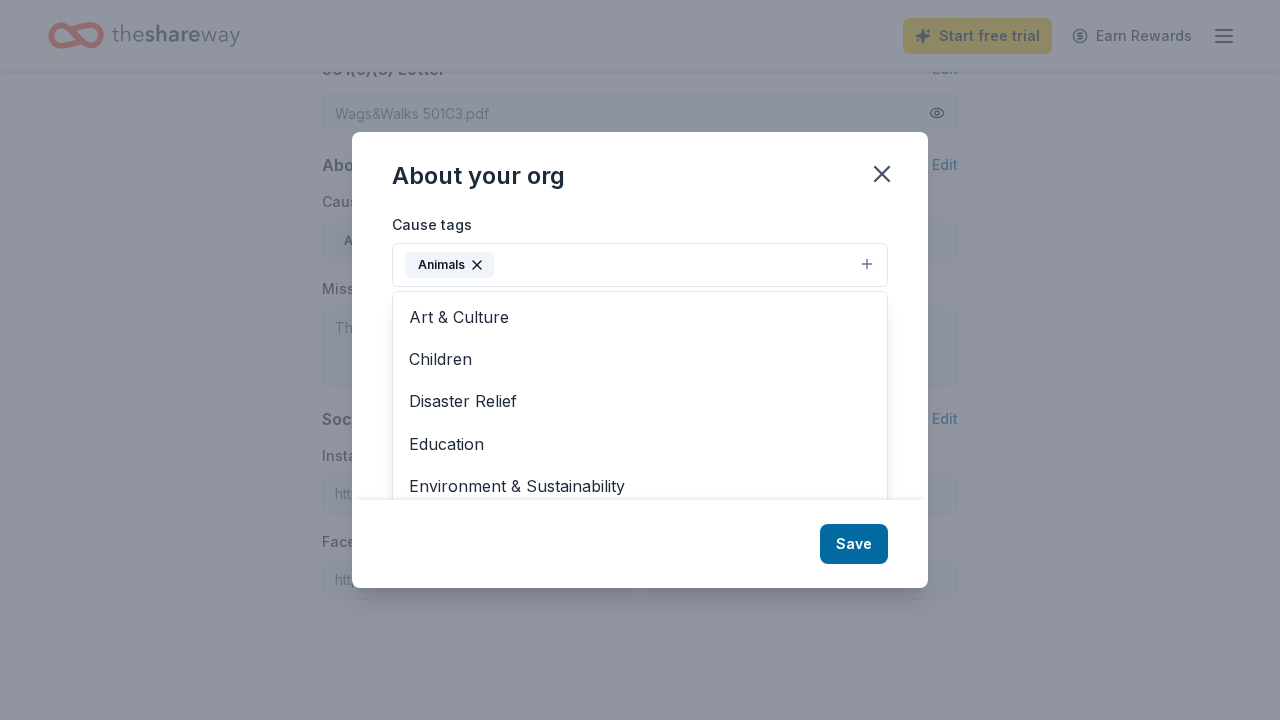 scroll, scrollTop: 228, scrollLeft: 0, axis: vertical 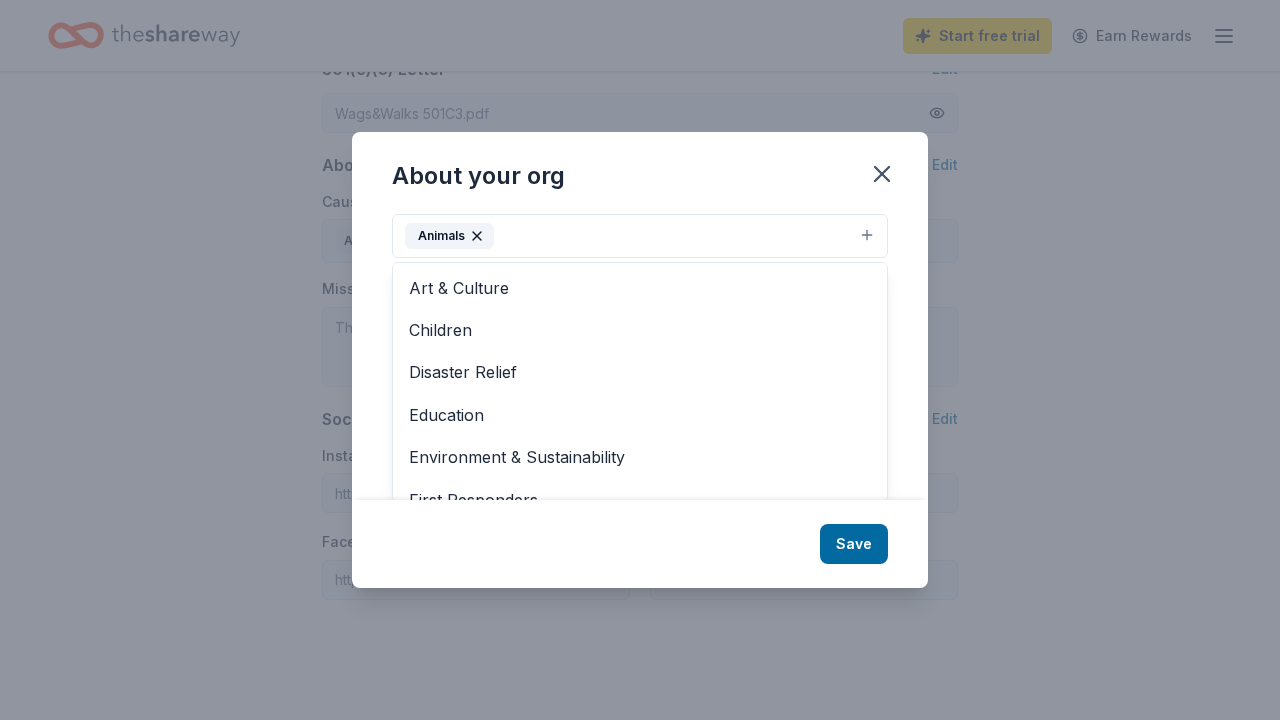click on "Cause tags Animals Art & Culture Children Disaster Relief Education Environment & Sustainability First Responders Health Military Poverty & Hunger Social Justice Wellness & Fitness Mission statement" at bounding box center [640, 356] 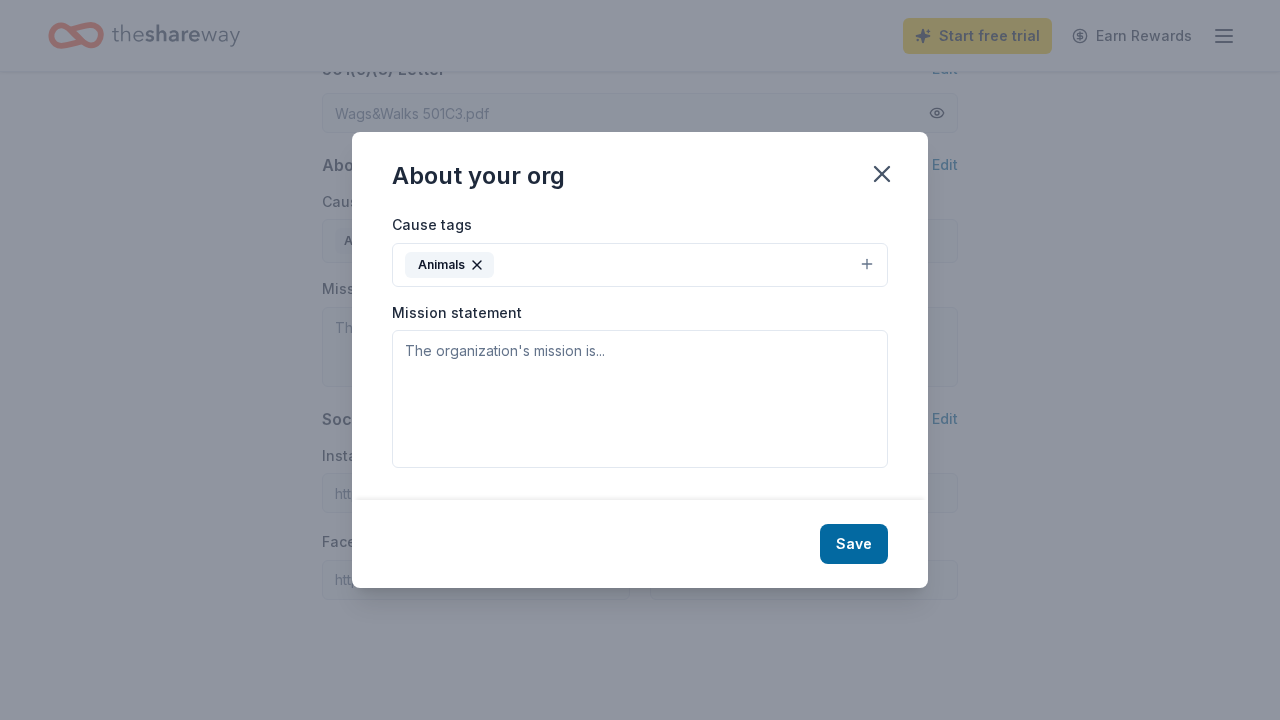 scroll, scrollTop: 0, scrollLeft: 0, axis: both 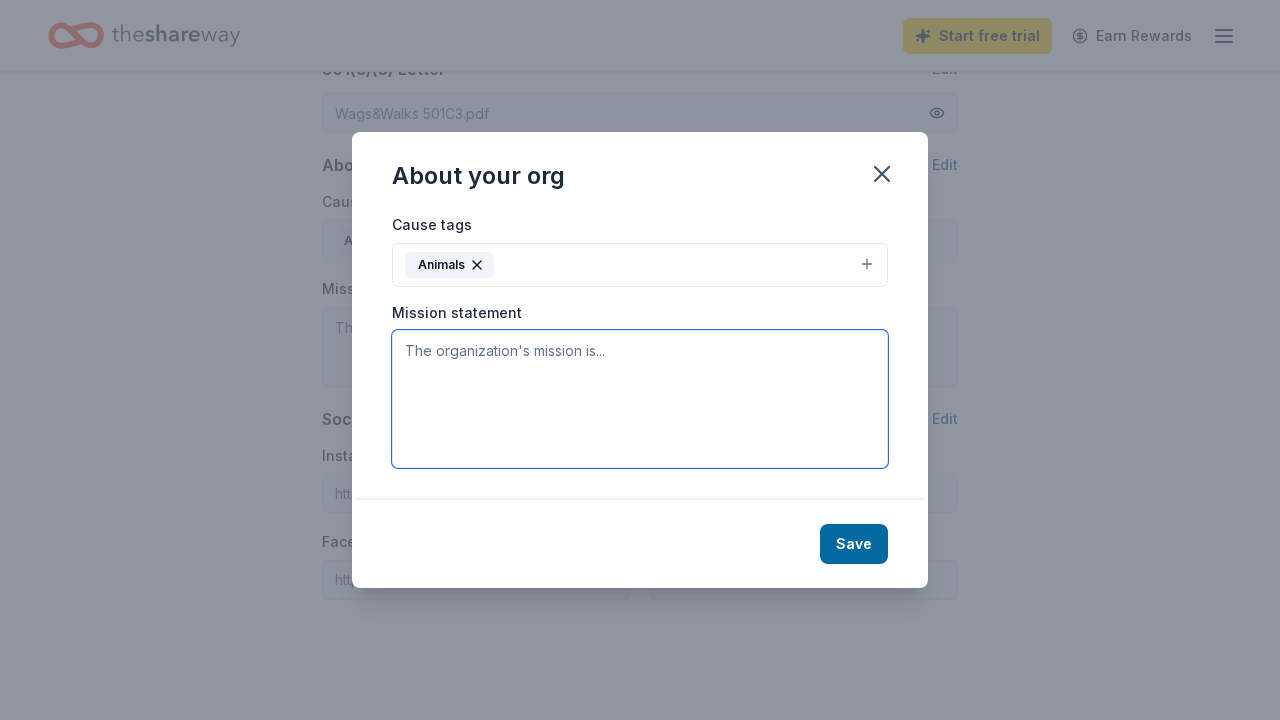 click at bounding box center [640, 399] 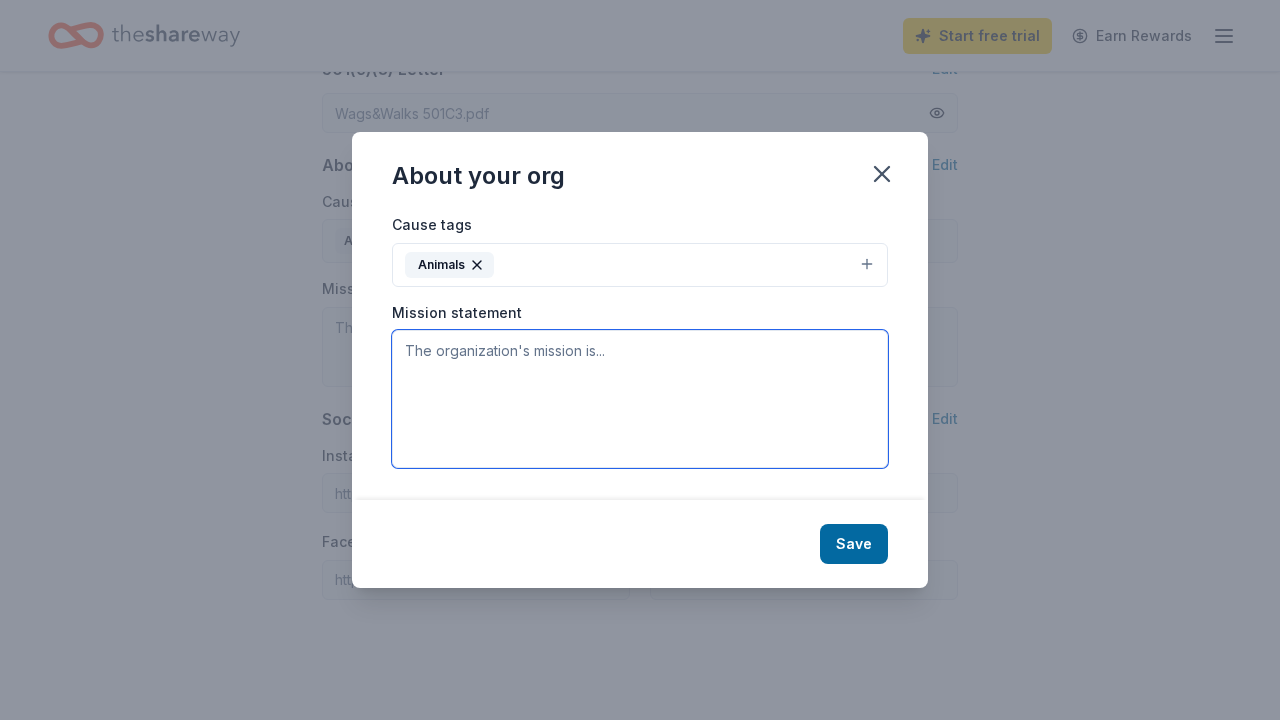click at bounding box center (640, 399) 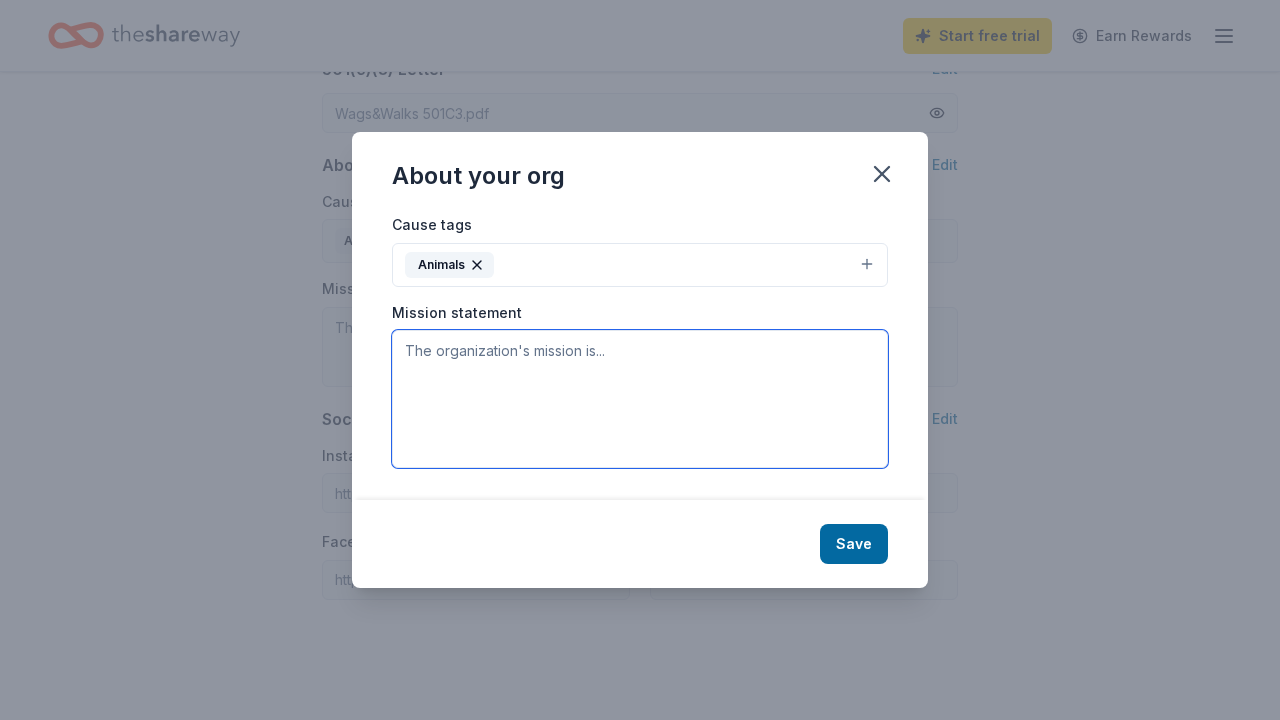 paste on "Wags and Walks is a 501(c)(3) nonprofit organization and a dedicated community of dog lovers working to reduce euthanasia in local shelters and increase awareness of rescue dogs being wonderful pets." 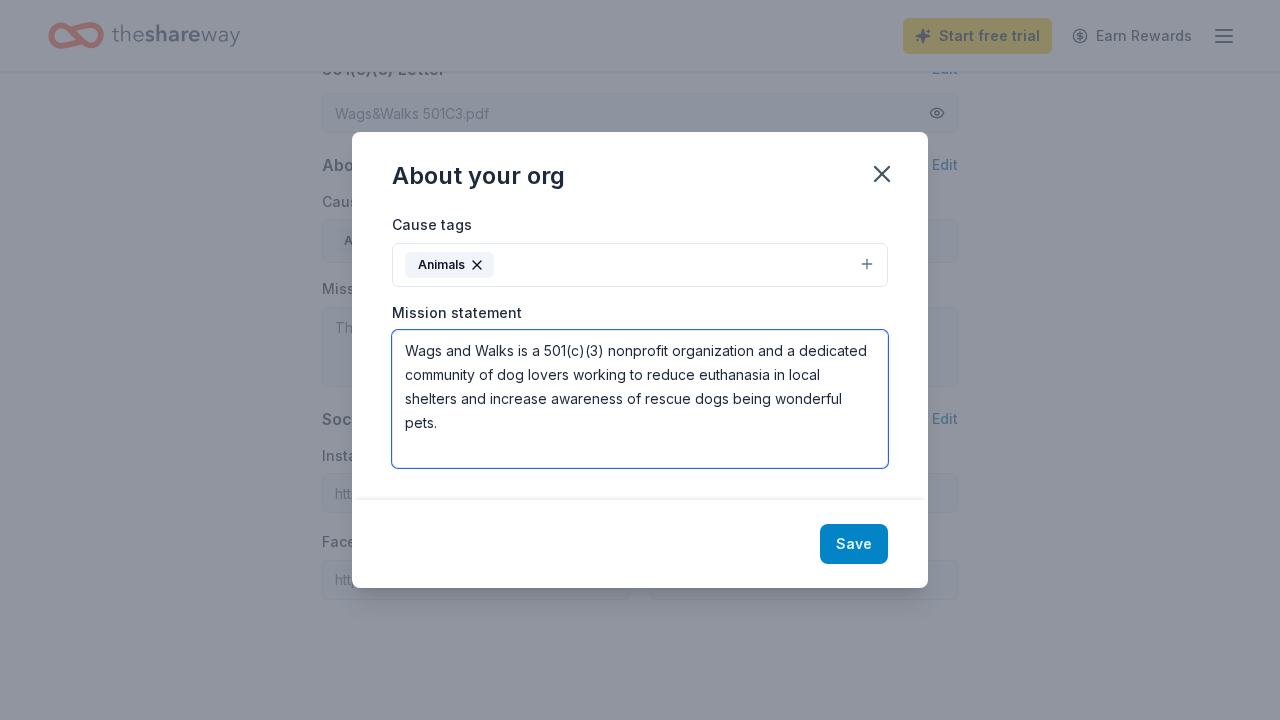 type on "Wags and Walks is a 501(c)(3) nonprofit organization and a dedicated community of dog lovers working to reduce euthanasia in local shelters and increase awareness of rescue dogs being wonderful pets." 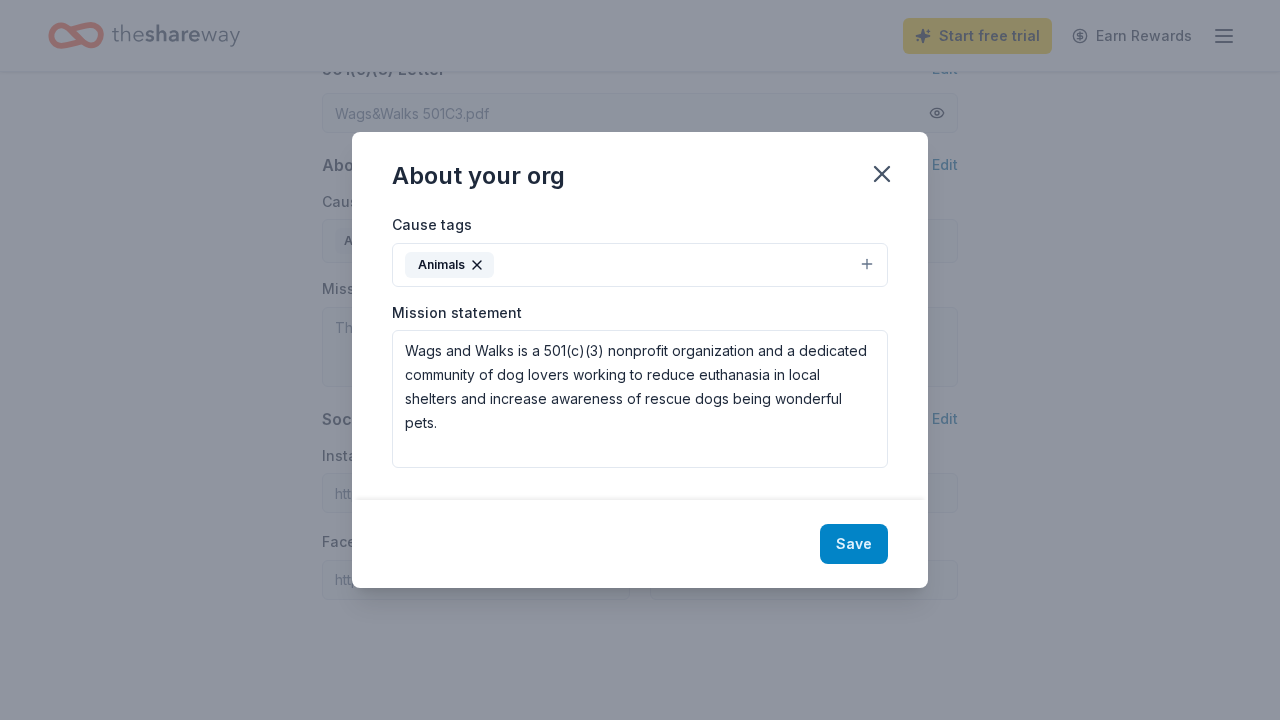 click on "Save" at bounding box center (854, 544) 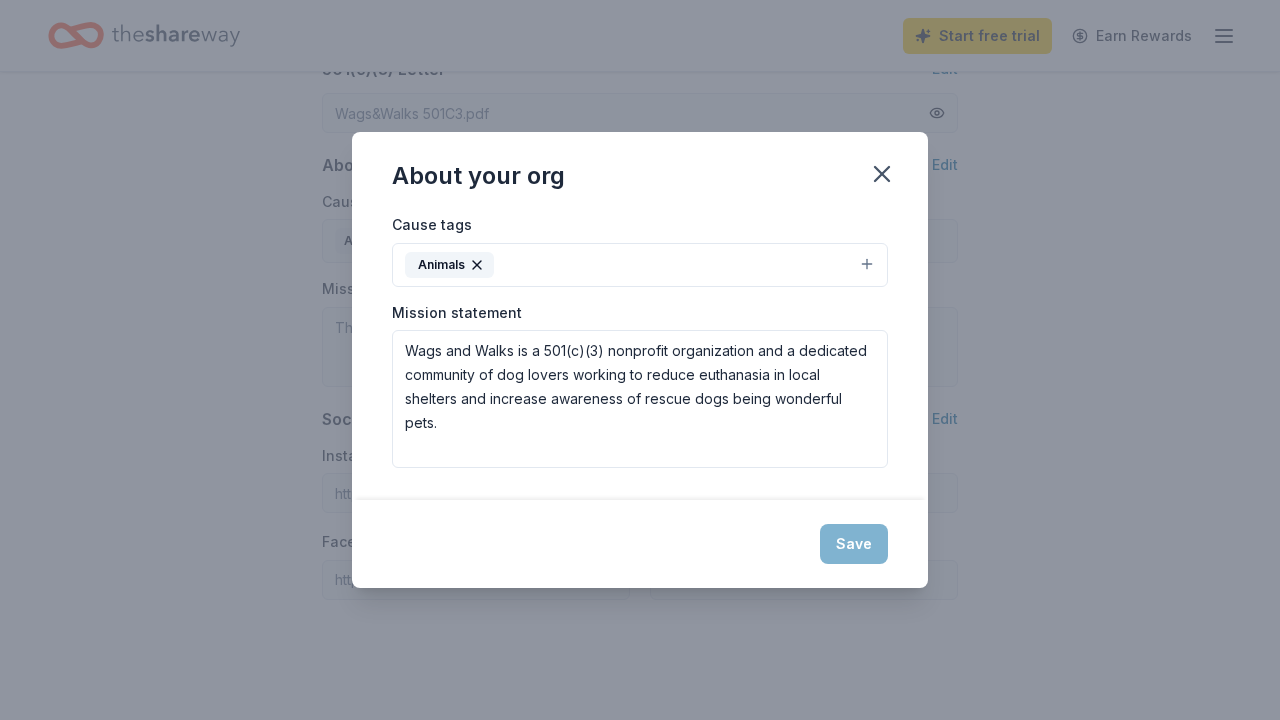 type on "Wags and Walks is a 501(c)(3) nonprofit organization and a dedicated community of dog lovers working to reduce euthanasia in local shelters and increase awareness of rescue dogs being wonderful pets." 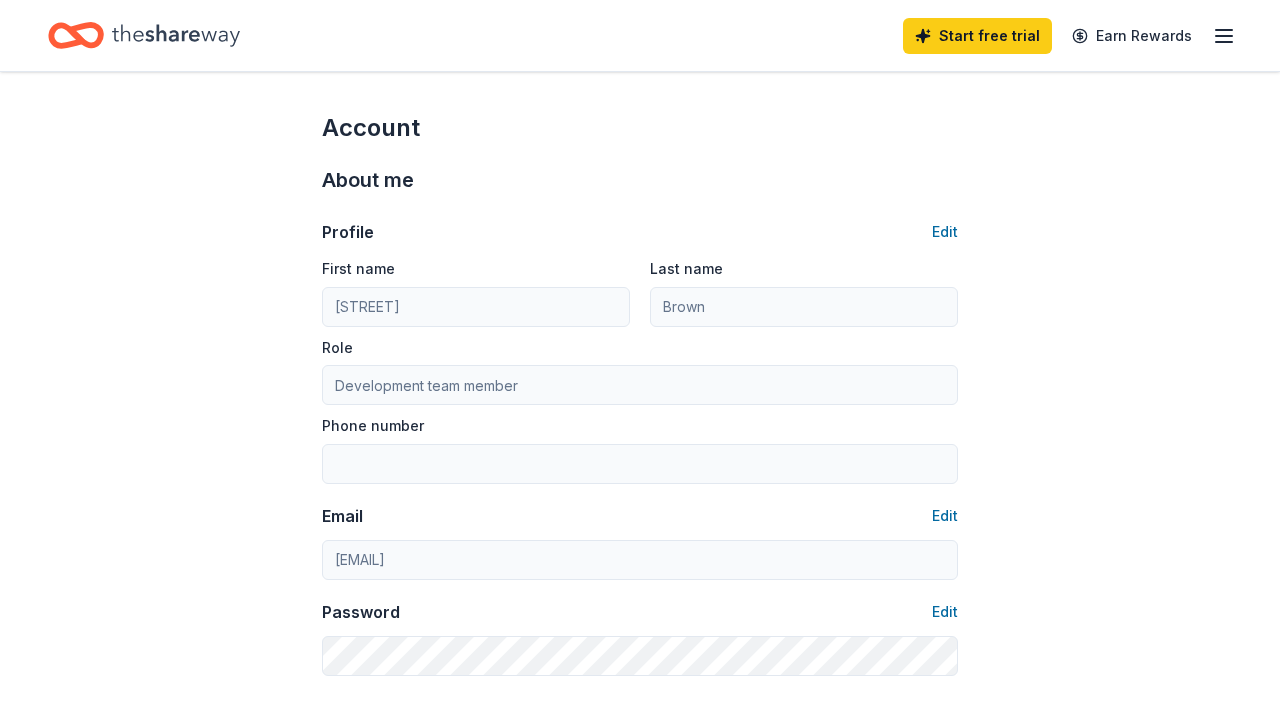 scroll, scrollTop: 0, scrollLeft: 0, axis: both 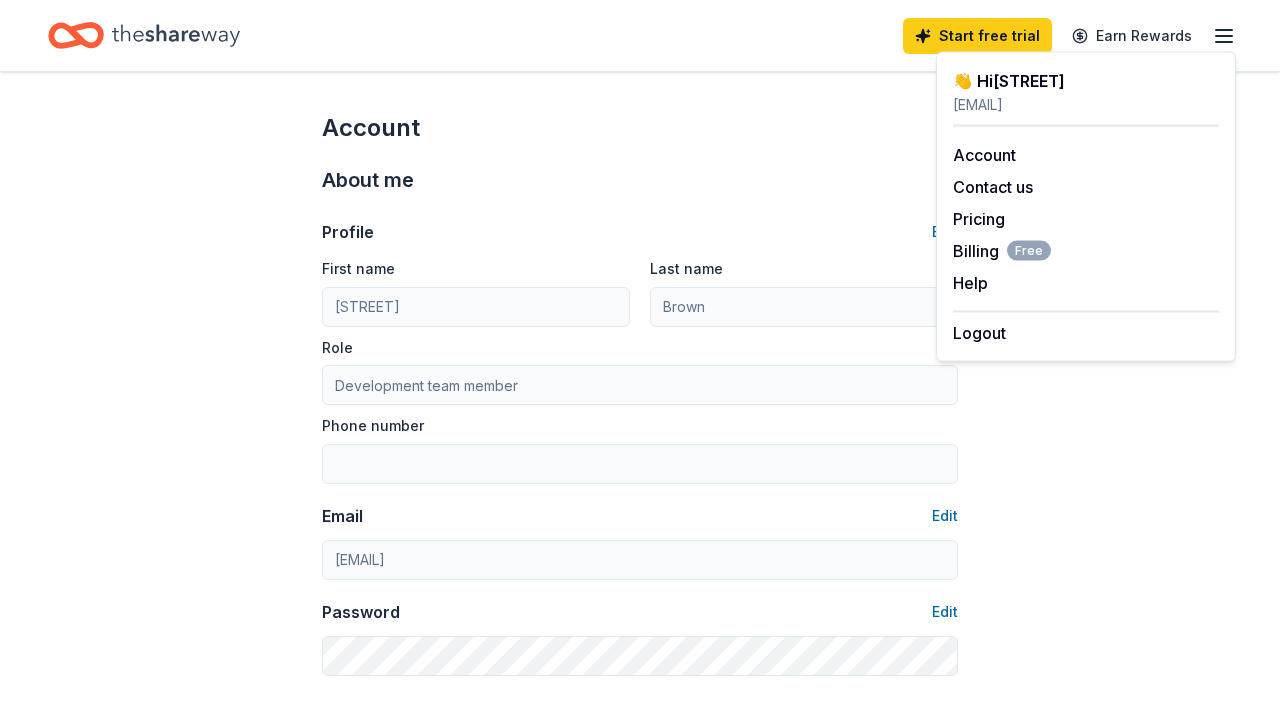 click 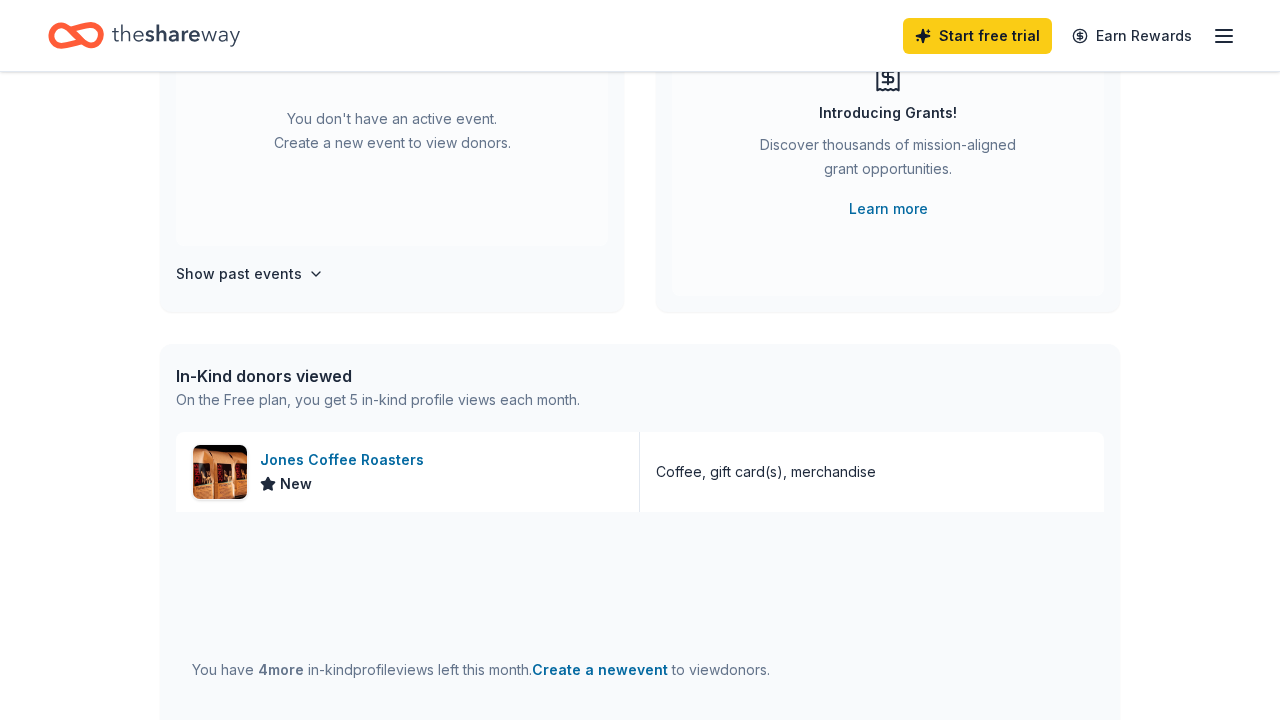 scroll, scrollTop: 75, scrollLeft: 0, axis: vertical 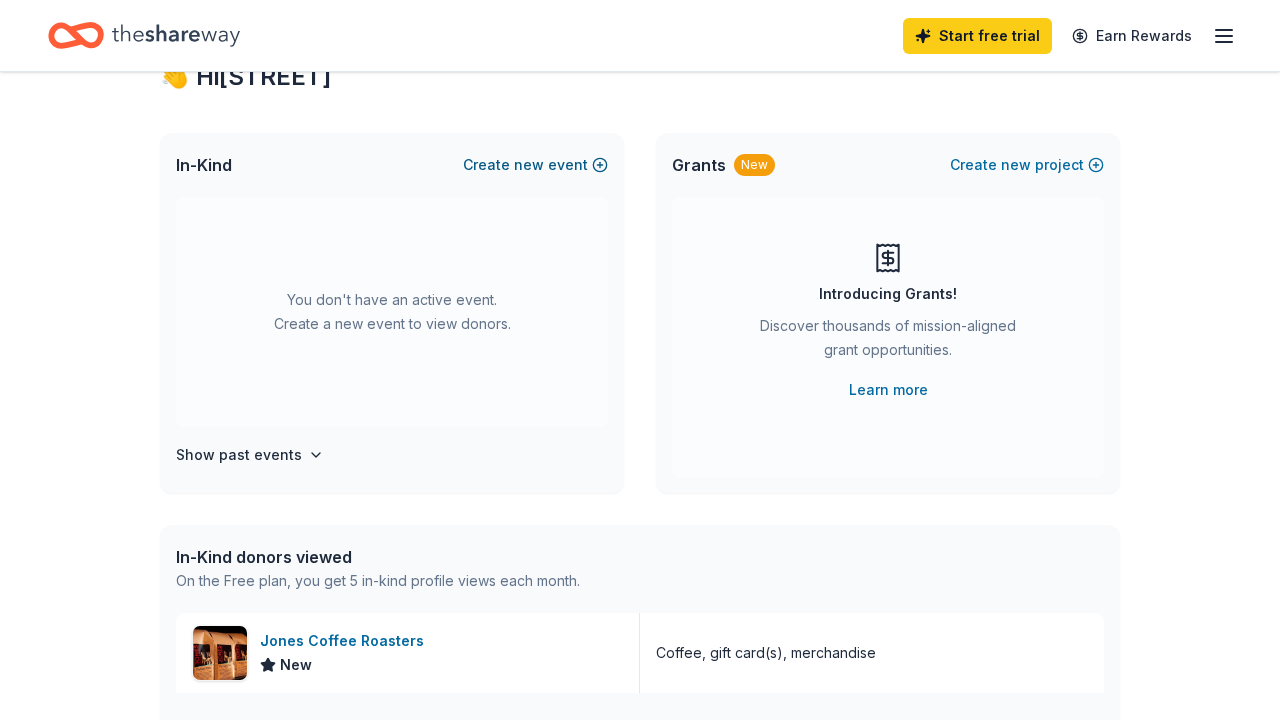click on "Create  new  event" at bounding box center [535, 165] 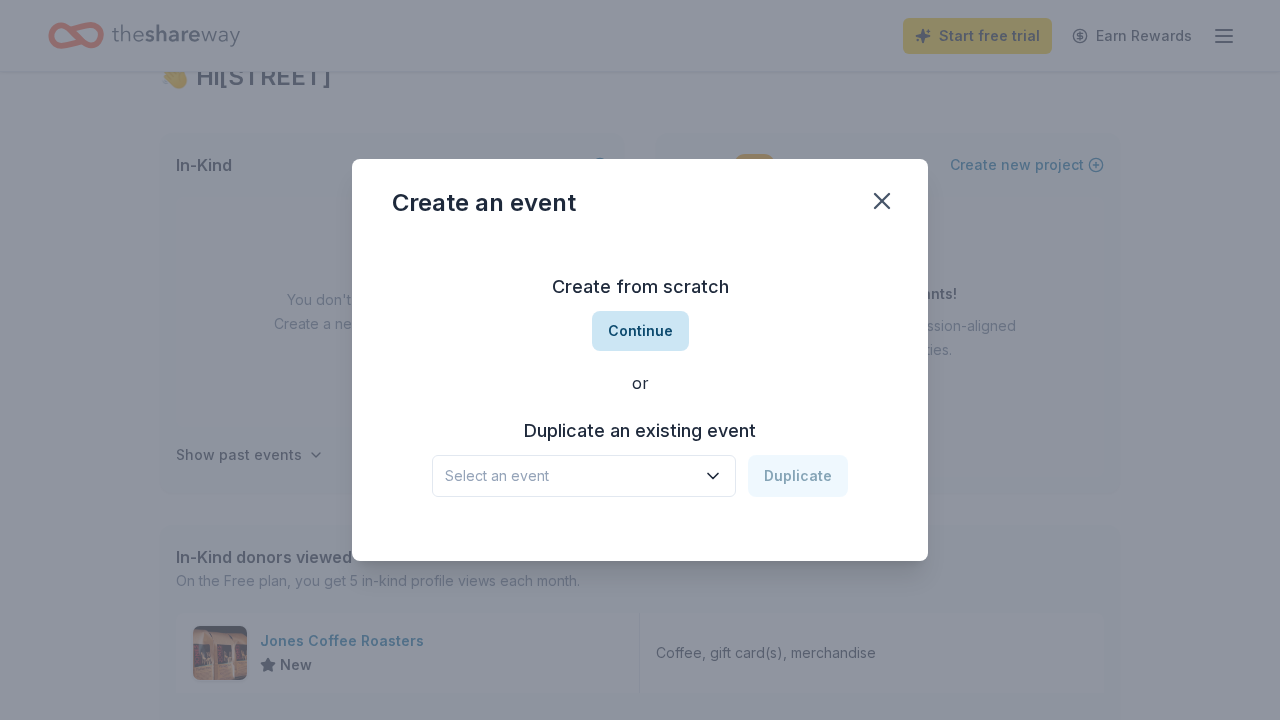 click on "Continue" at bounding box center (640, 331) 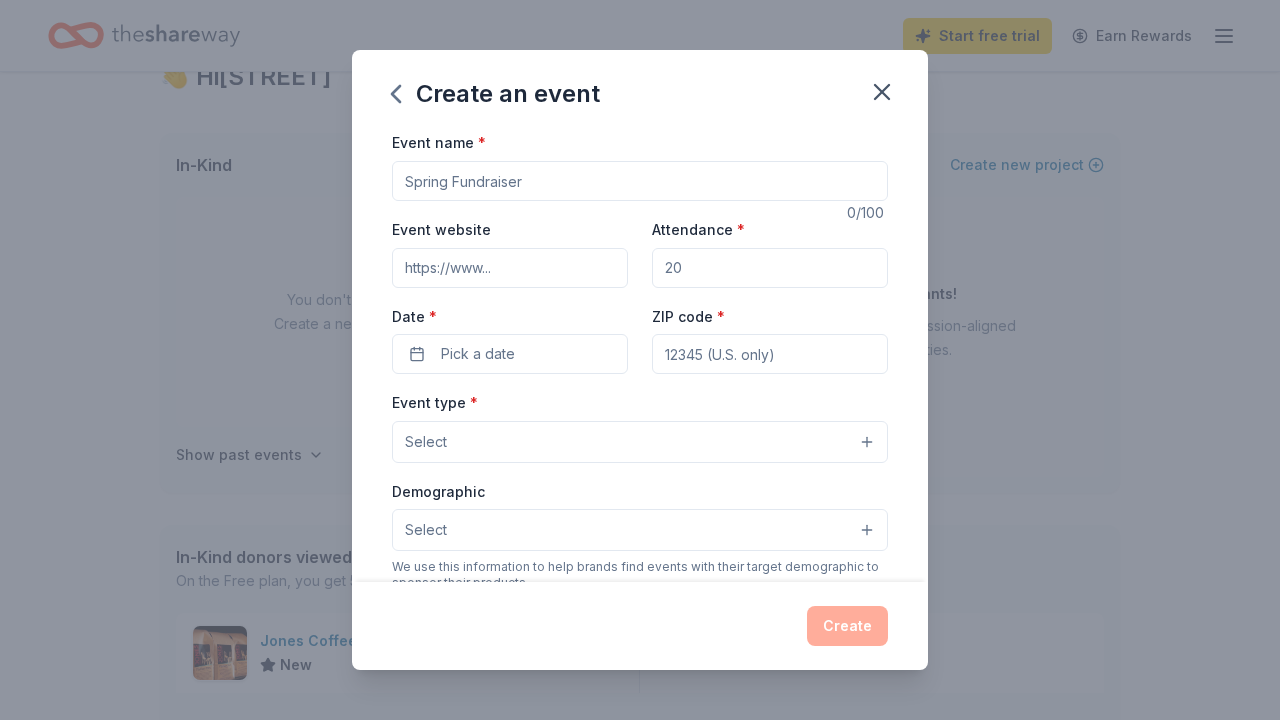 type on "B" 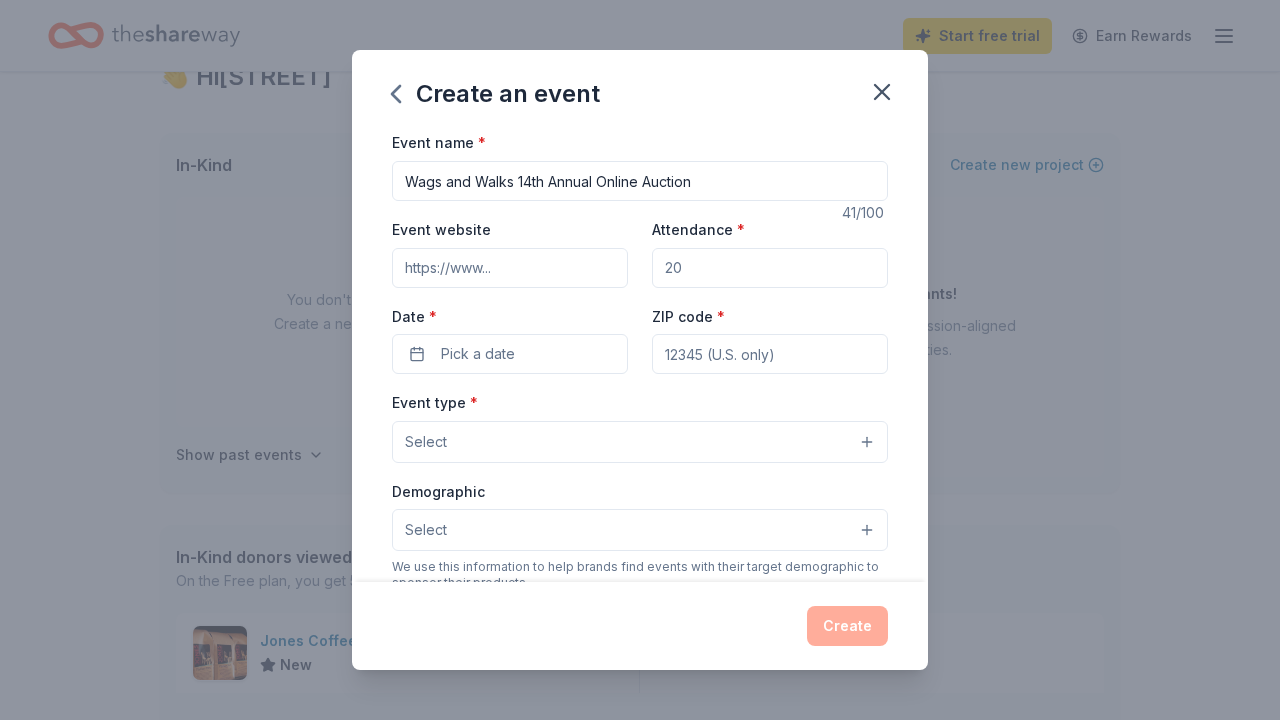 type on "Wags and Walks 14th Annual Online Auction" 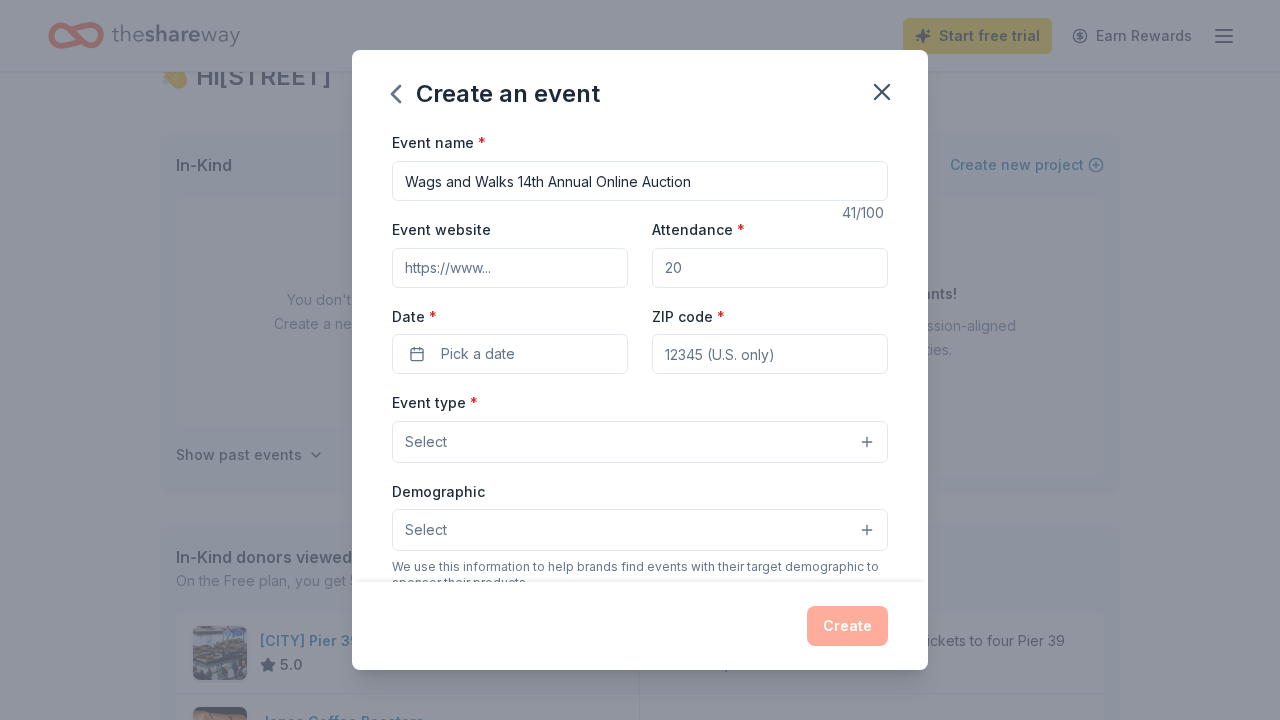 click on "Attendance *" at bounding box center [770, 268] 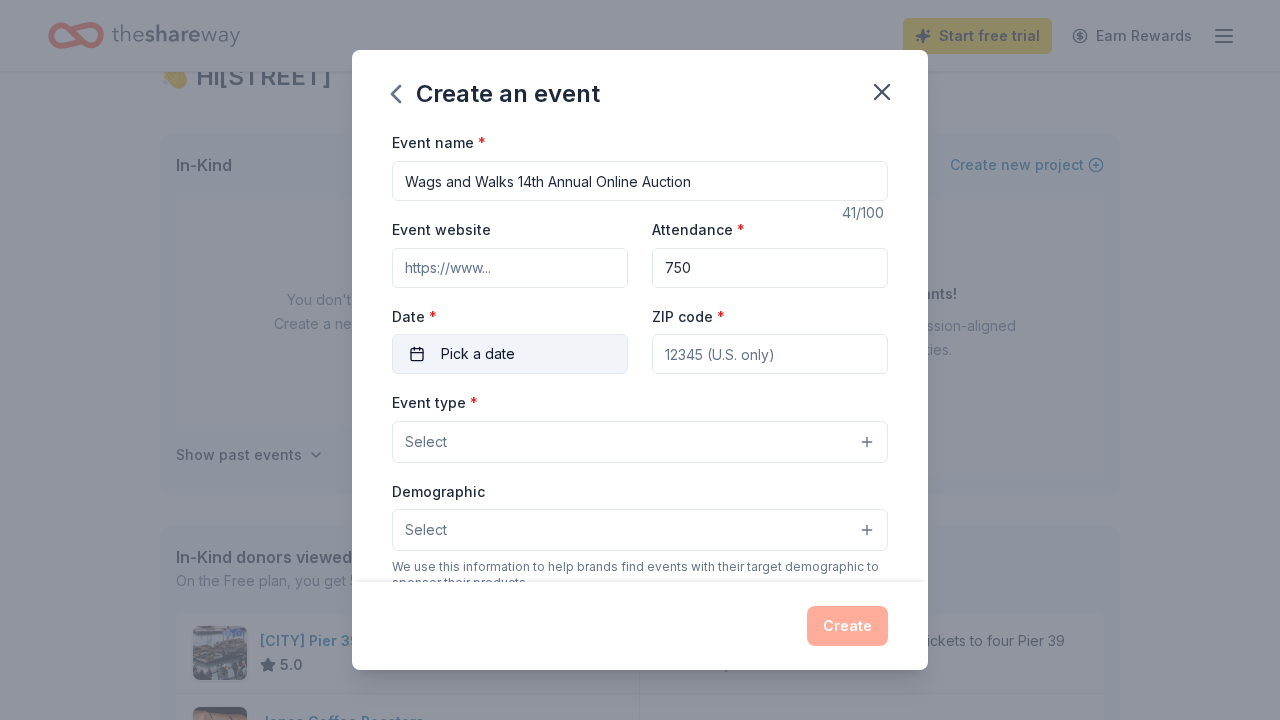 type on "750" 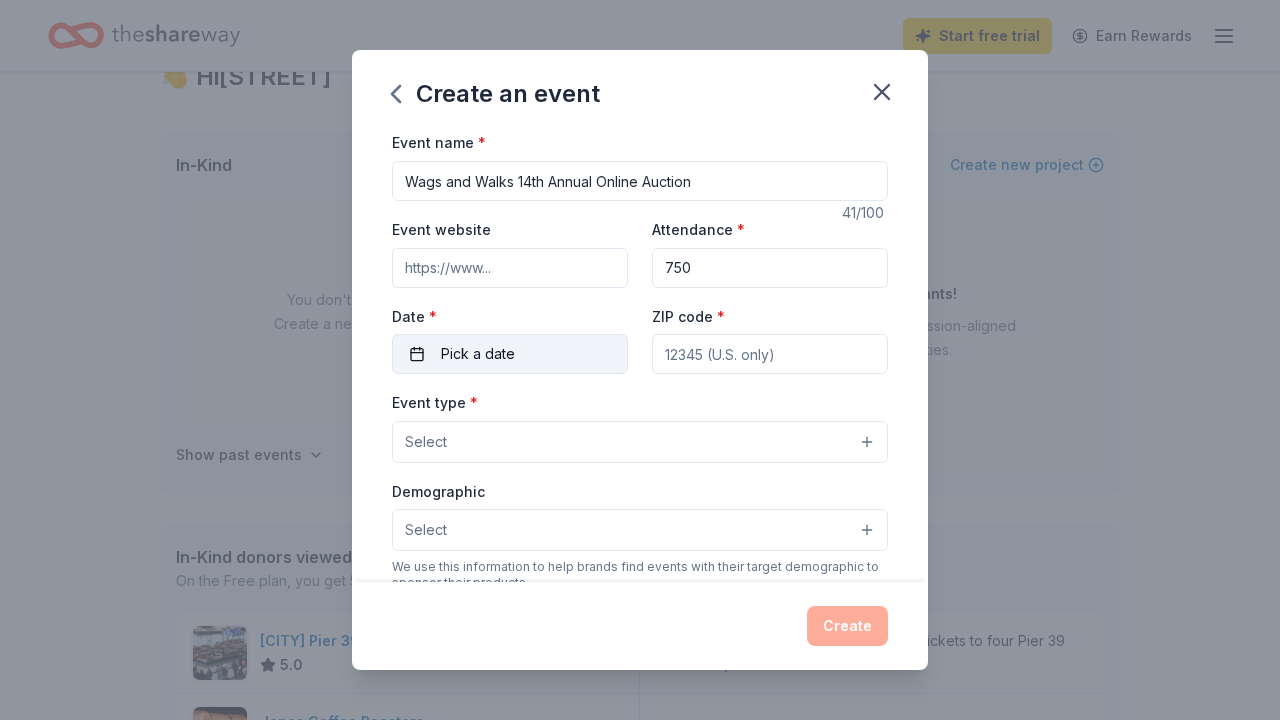click on "Pick a date" at bounding box center (510, 354) 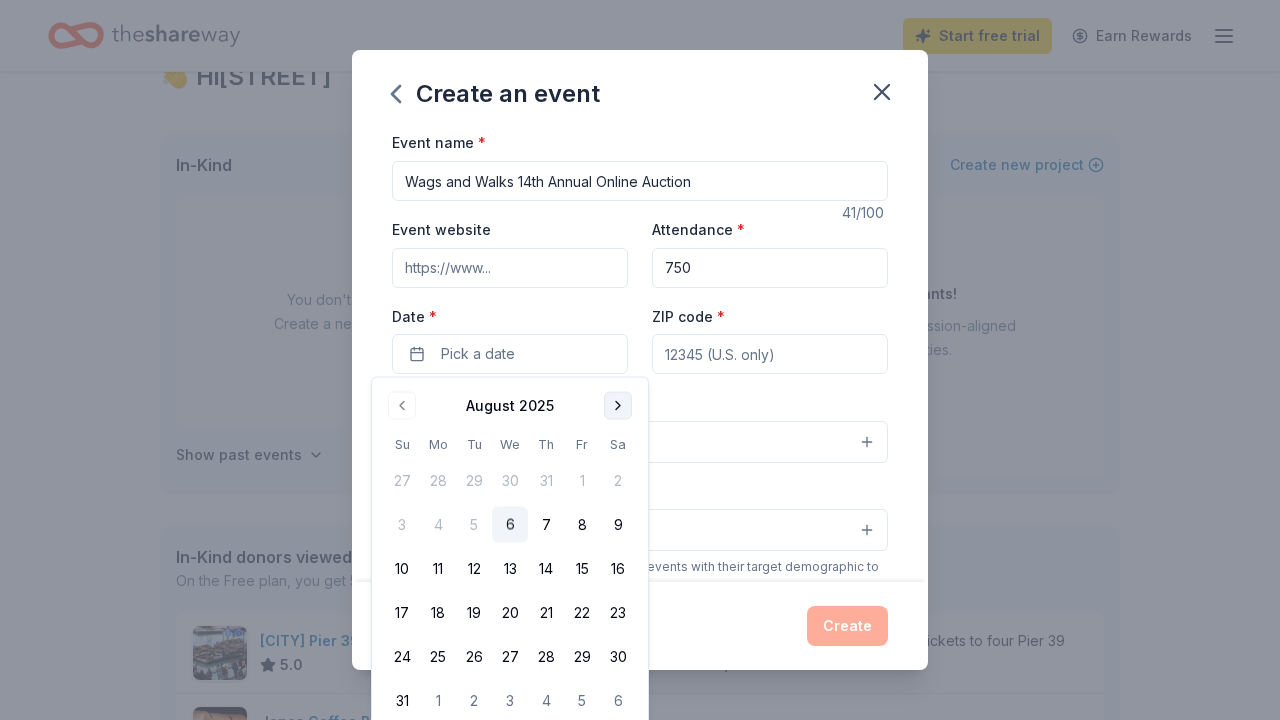click at bounding box center (618, 406) 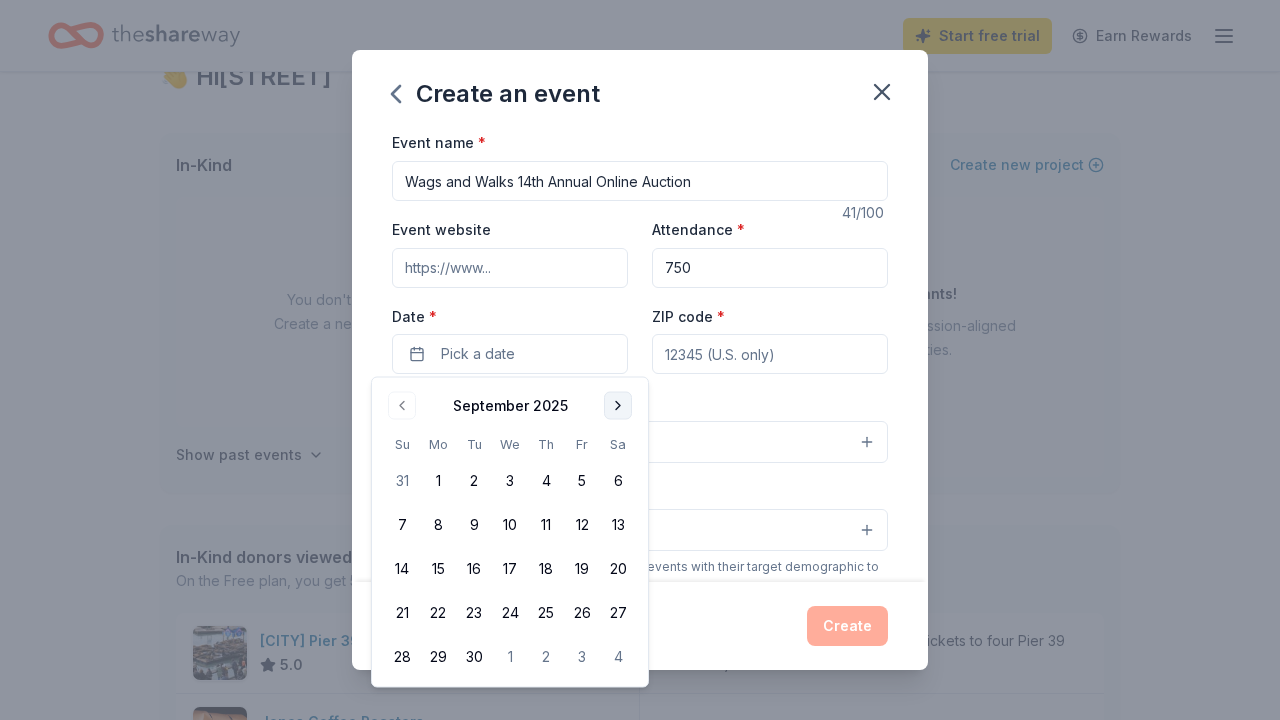 click at bounding box center [618, 406] 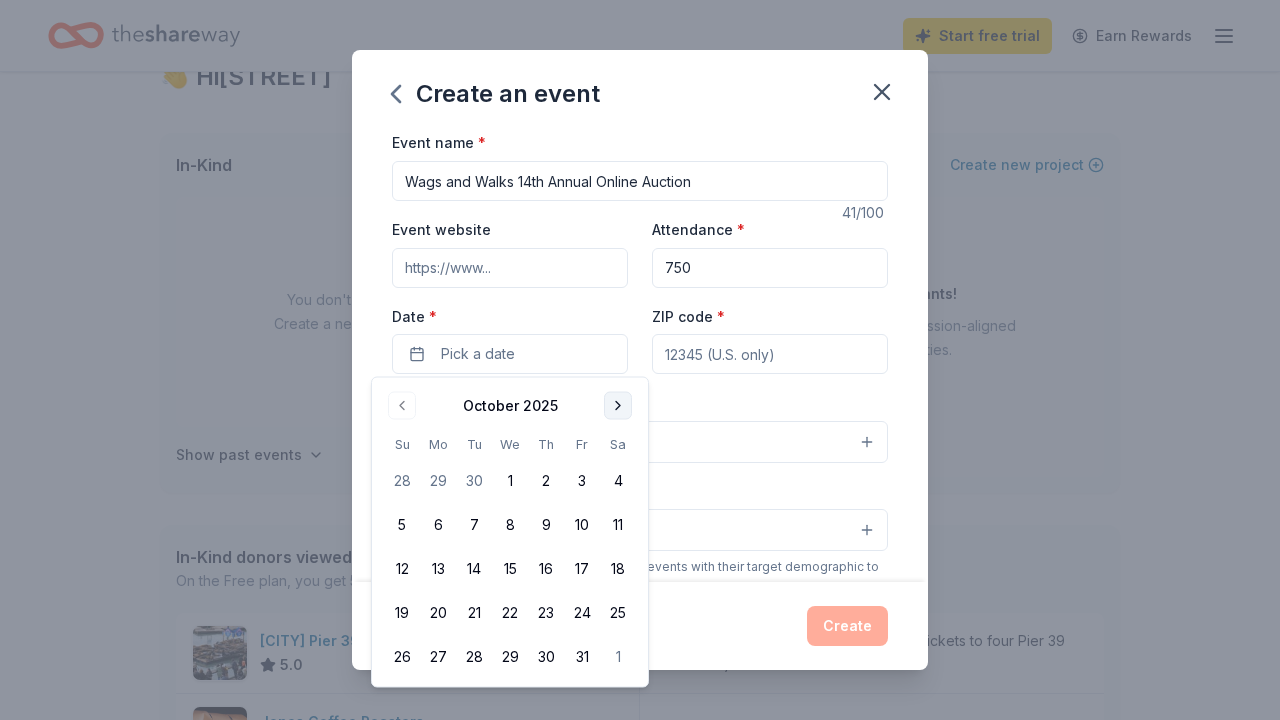 click at bounding box center (618, 406) 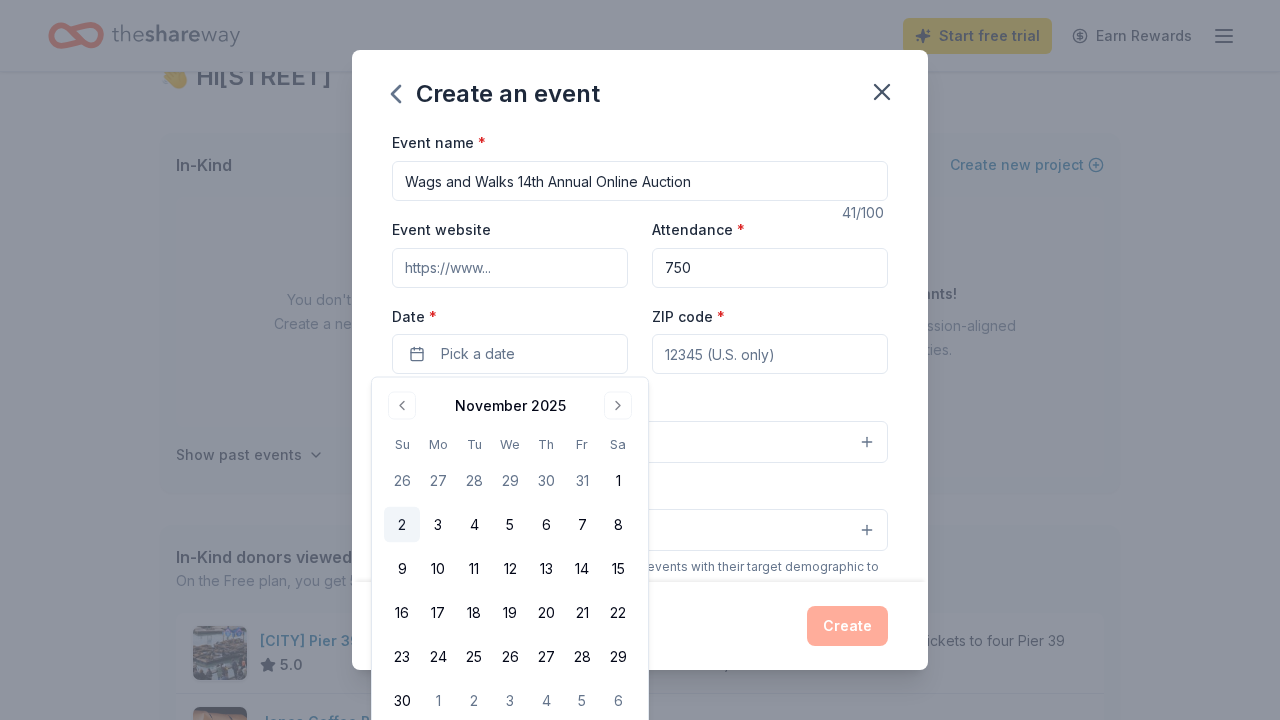 click on "2" at bounding box center (402, 525) 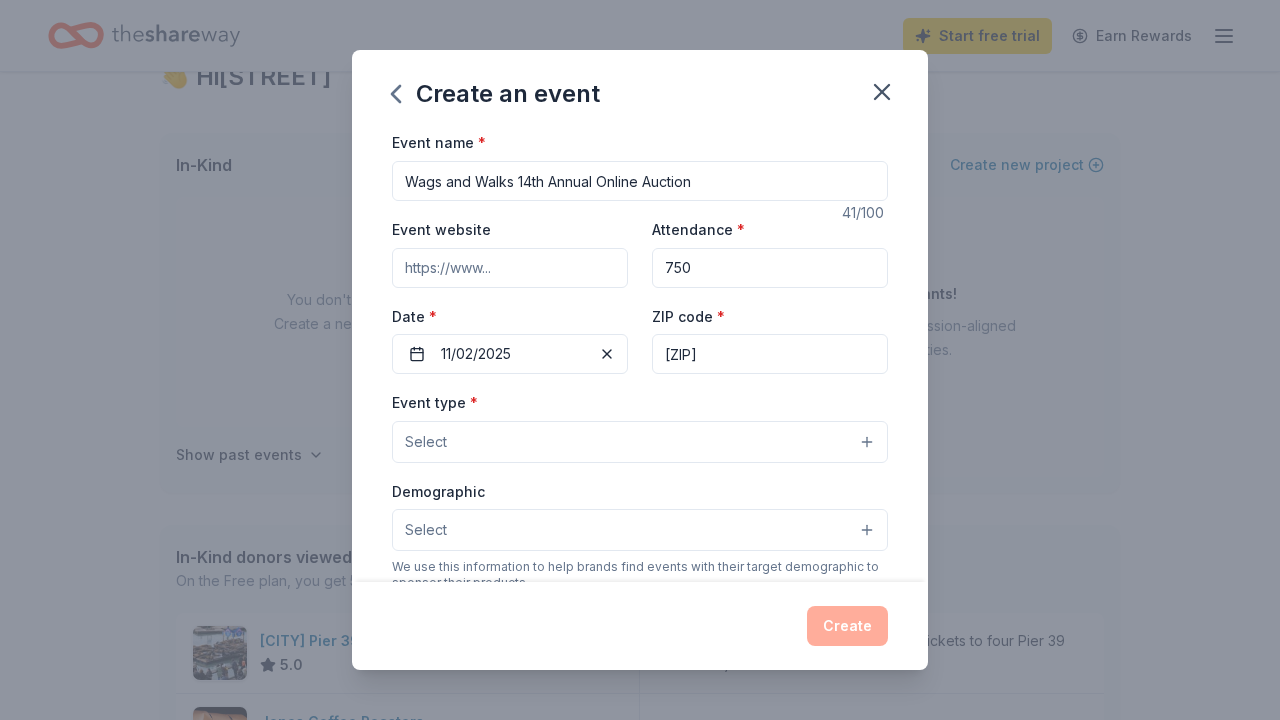type on "[ZIP]" 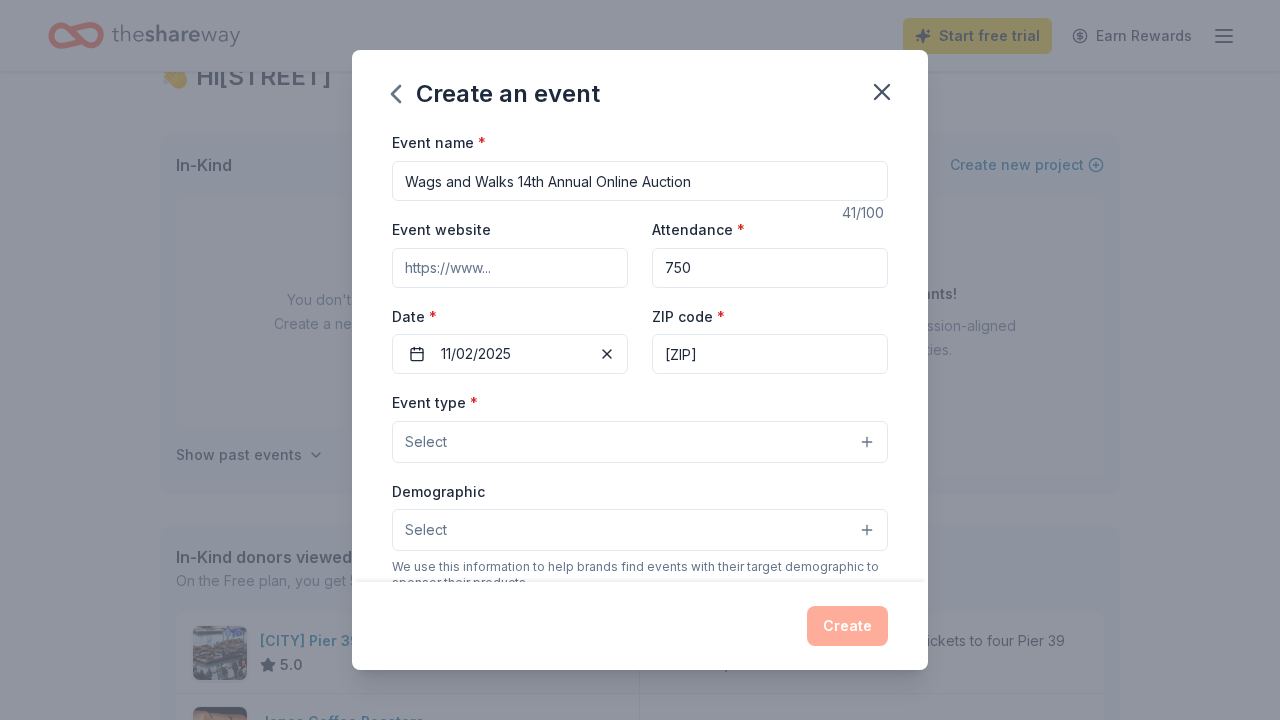 click on "Select" at bounding box center (640, 442) 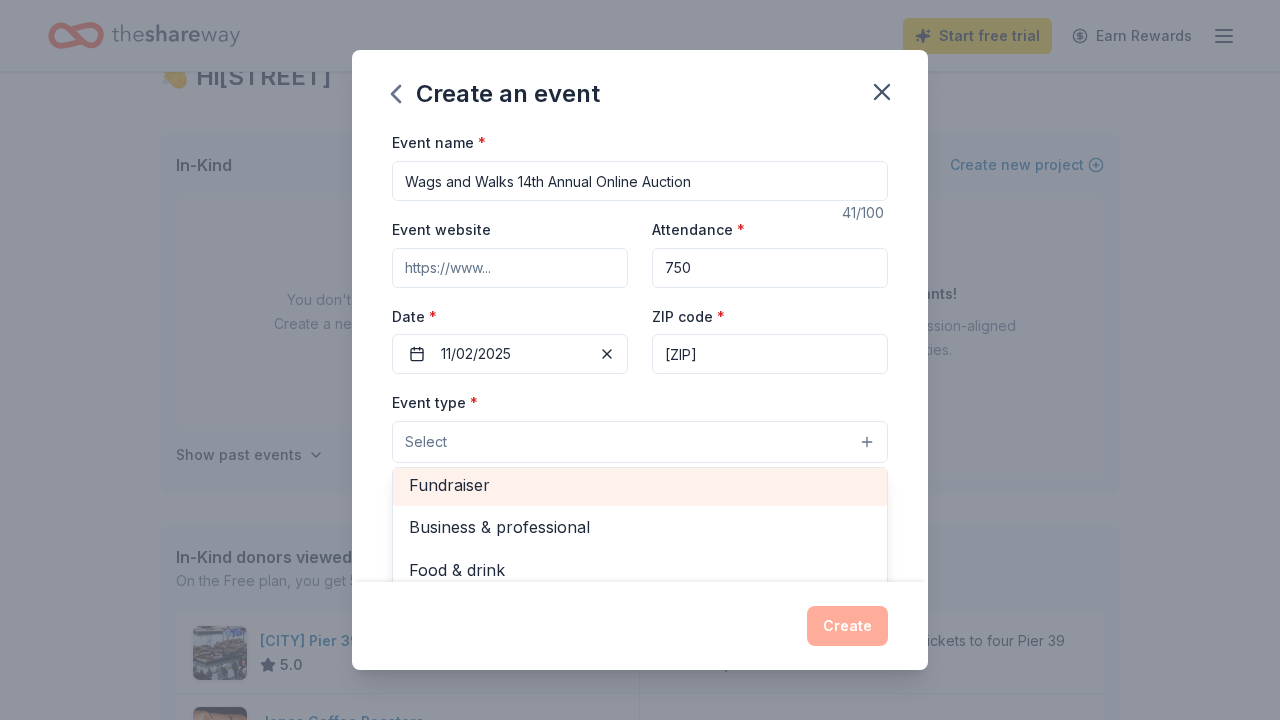 scroll, scrollTop: 0, scrollLeft: 0, axis: both 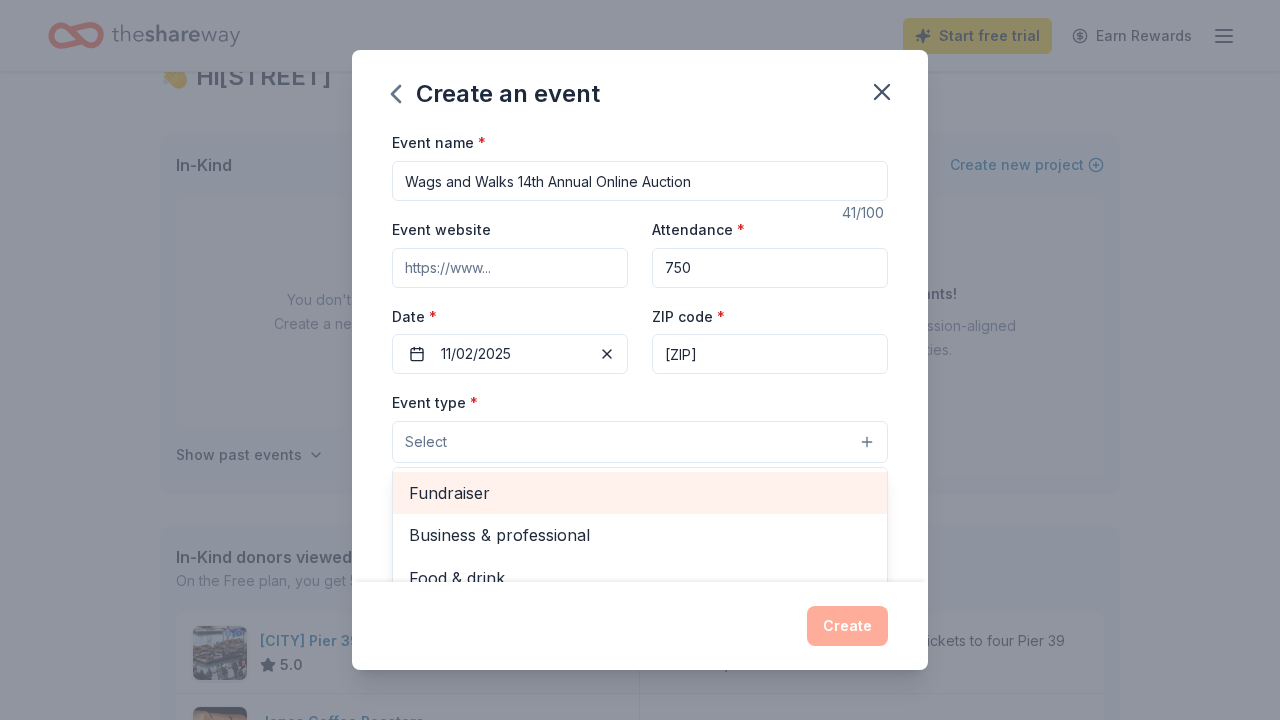 click on "Fundraiser" at bounding box center (640, 493) 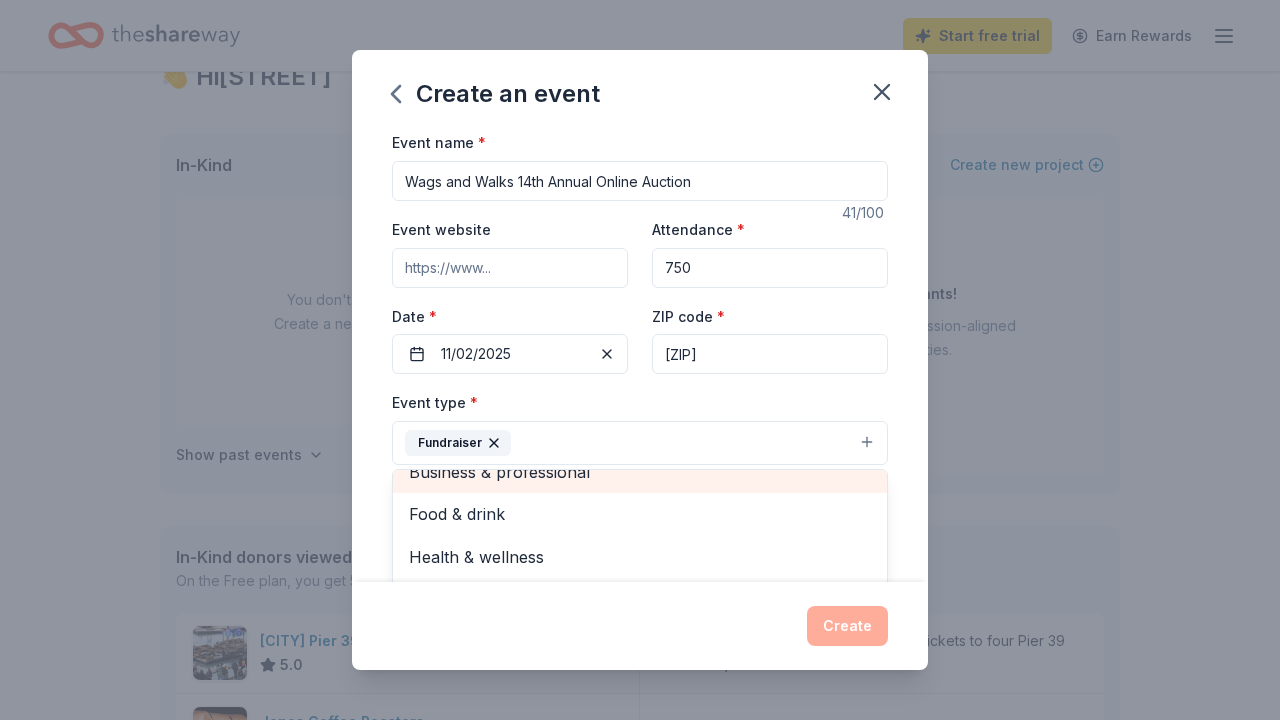 scroll, scrollTop: 22, scrollLeft: 0, axis: vertical 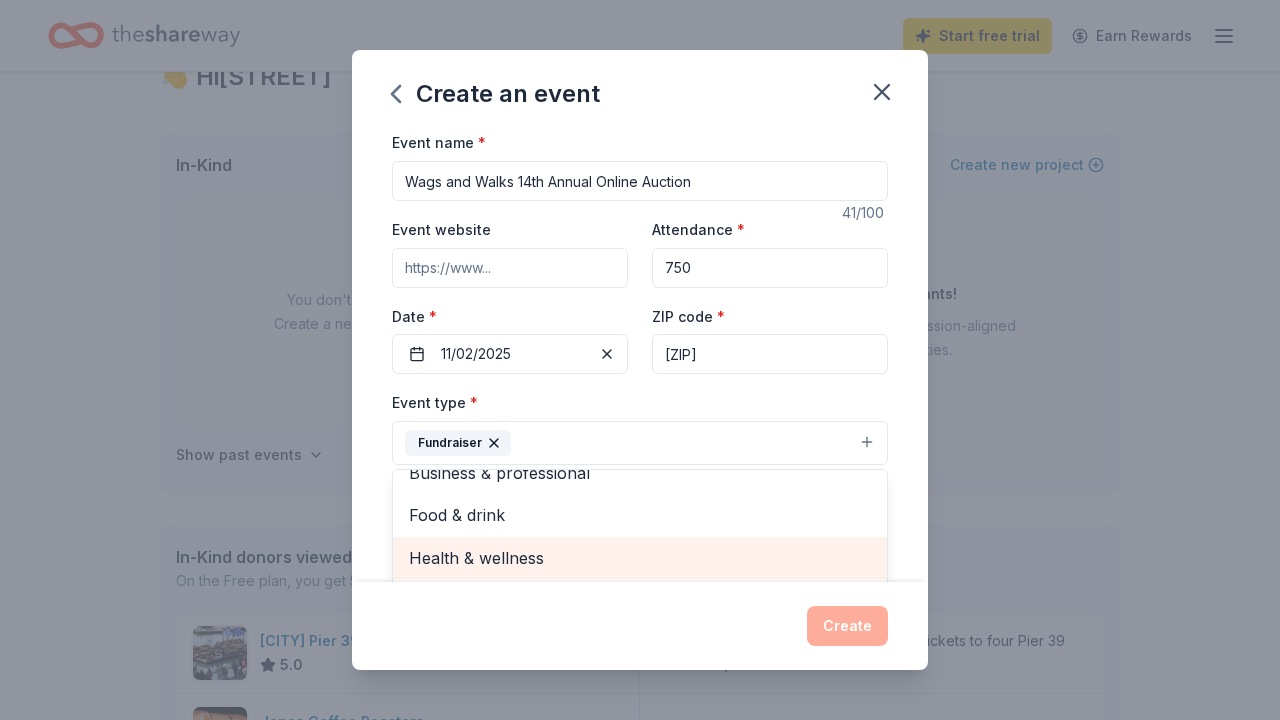 click on "Health & wellness" at bounding box center [640, 558] 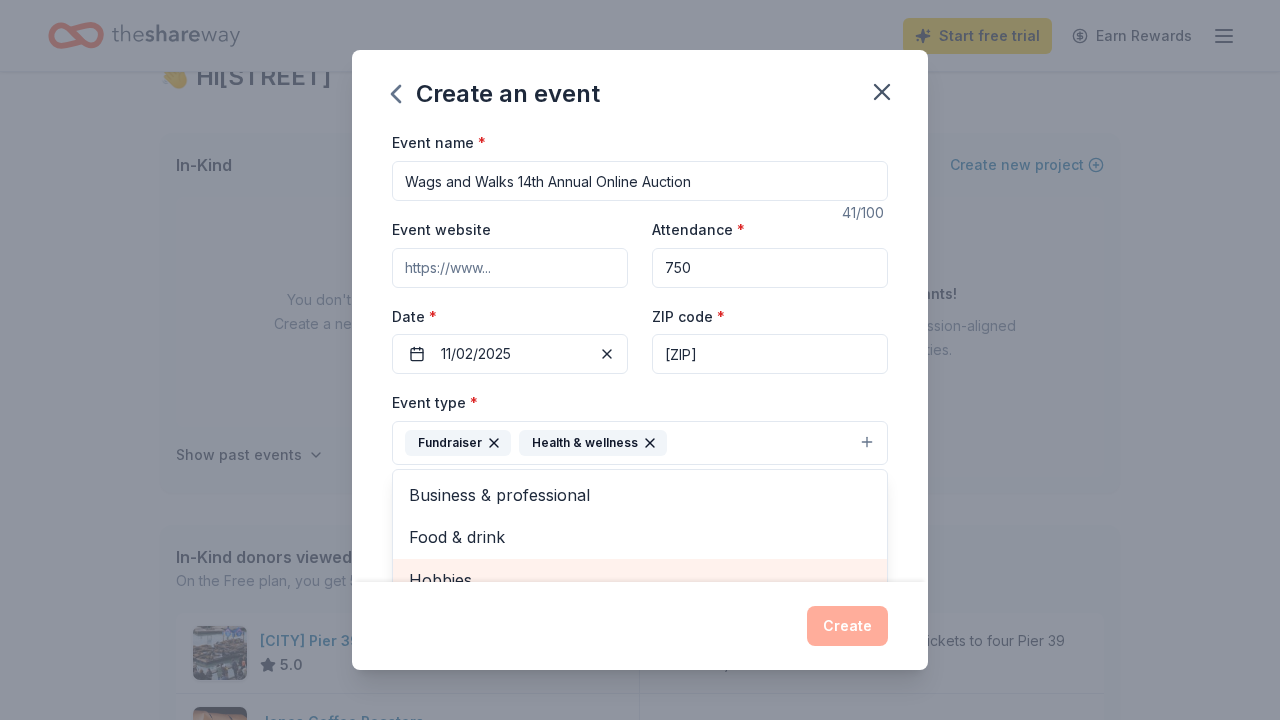 scroll, scrollTop: 0, scrollLeft: 0, axis: both 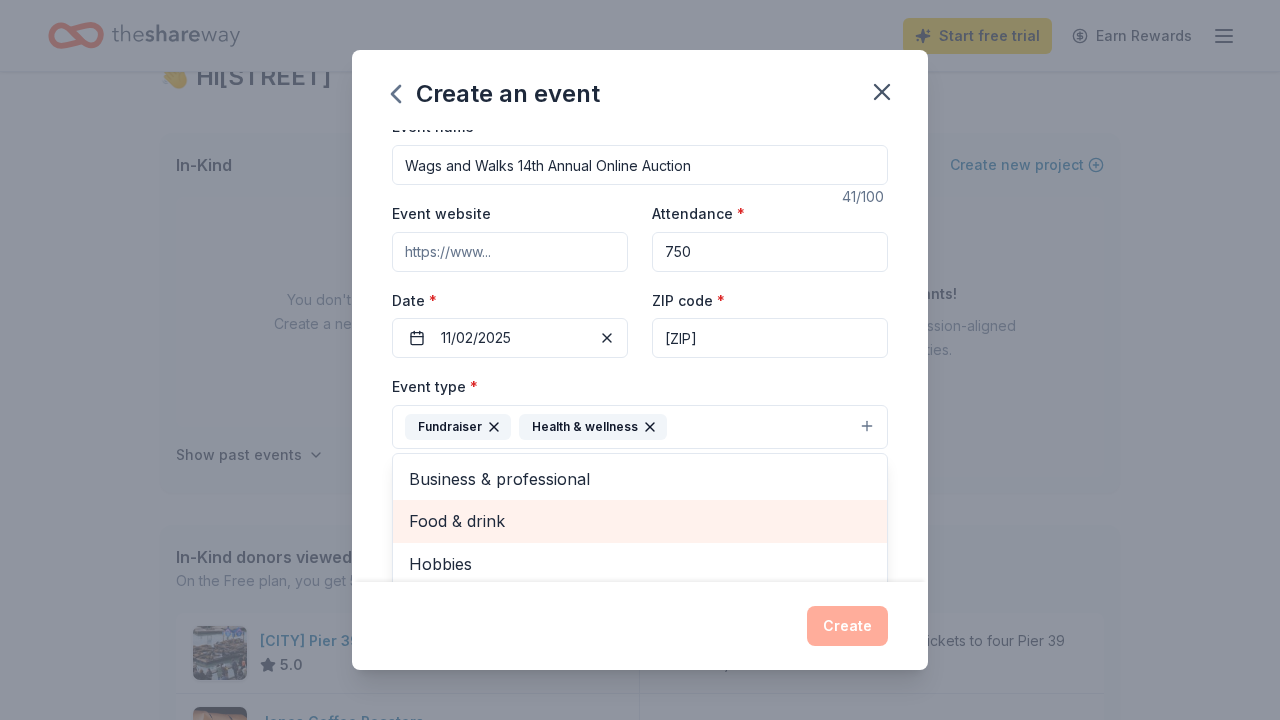click on "Food & drink" at bounding box center (640, 521) 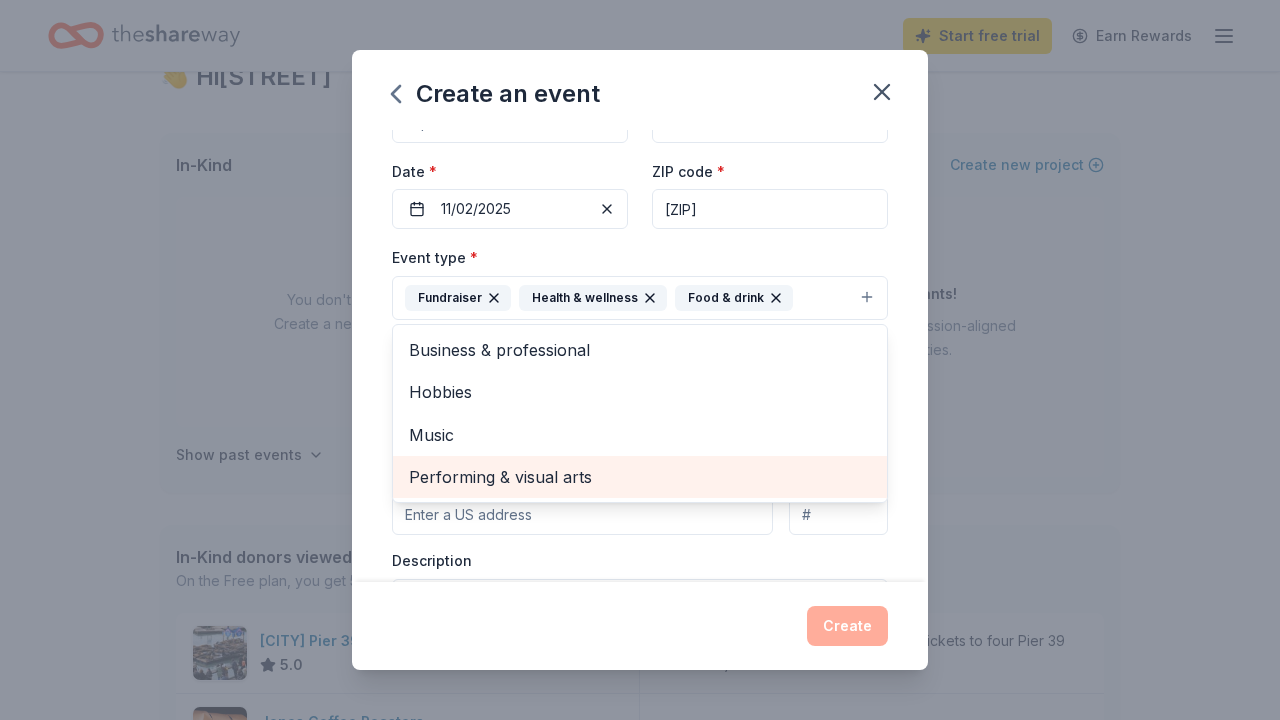 scroll, scrollTop: 138, scrollLeft: 0, axis: vertical 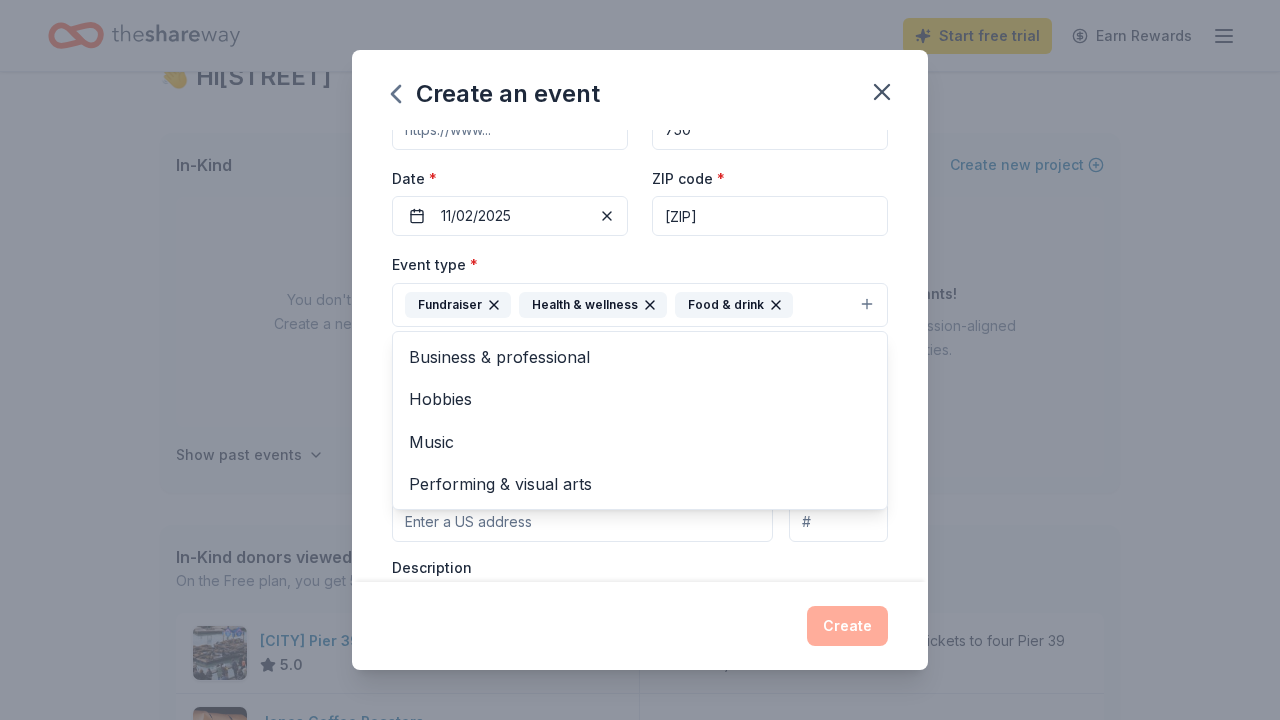 click on "Event name * Wags and Walks 14th Annual Online Auction 41 /100 Event website Attendance * 750 Date * 11/02/2025 ZIP code * [ZIP] Event type * Fundraiser Health & wellness Food & drink Business & professional Hobbies Music Performing & visual arts Demographic Select We use this information to help brands find events with their target demographic to sponsor their products. Mailing address Apt/unit Description What are you looking for? * Auction & raffle Meals Snacks Desserts Alcohol Beverages Send me reminders Email me reminders of donor application deadlines Recurring event" at bounding box center (640, 355) 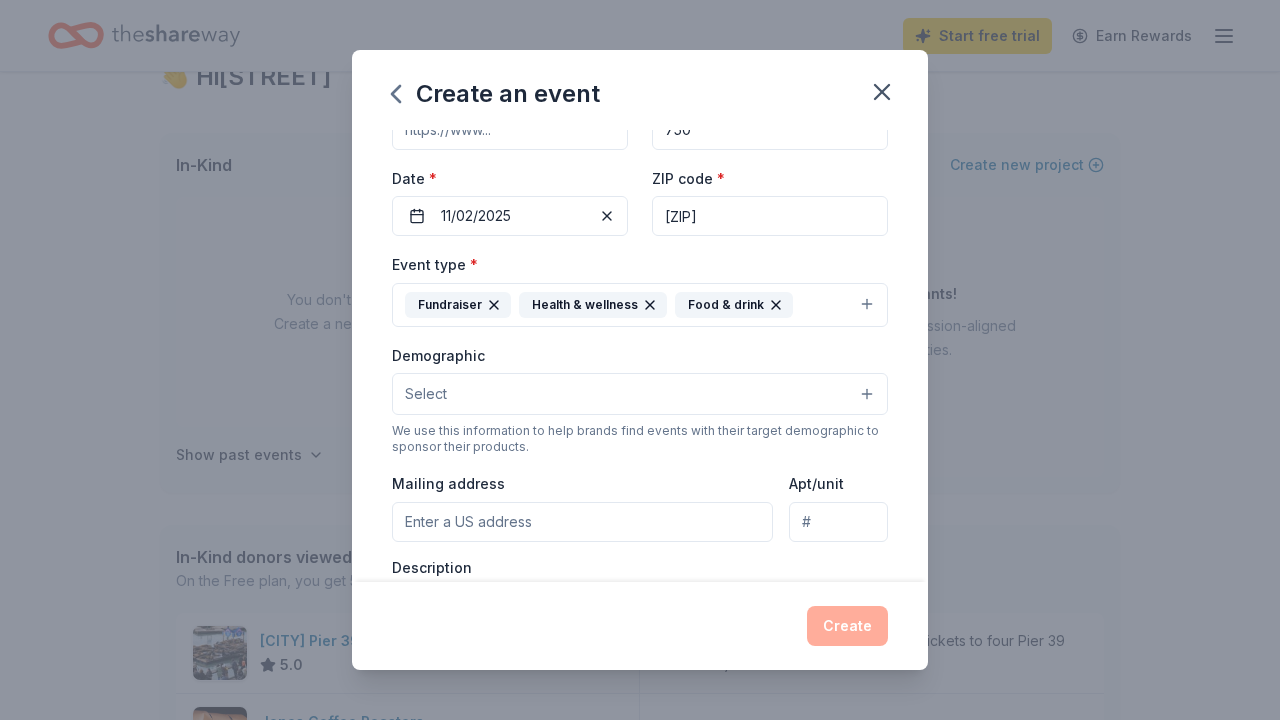 click on "Select" at bounding box center (640, 394) 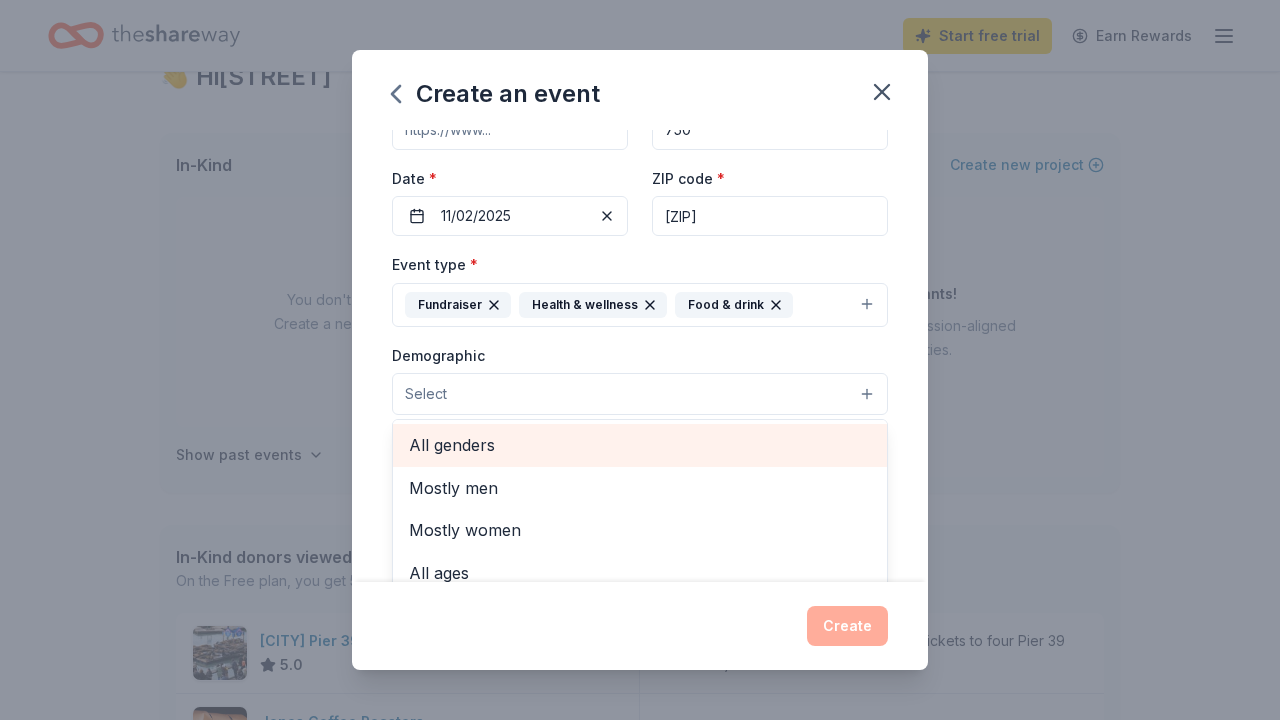 click on "All genders" at bounding box center (640, 445) 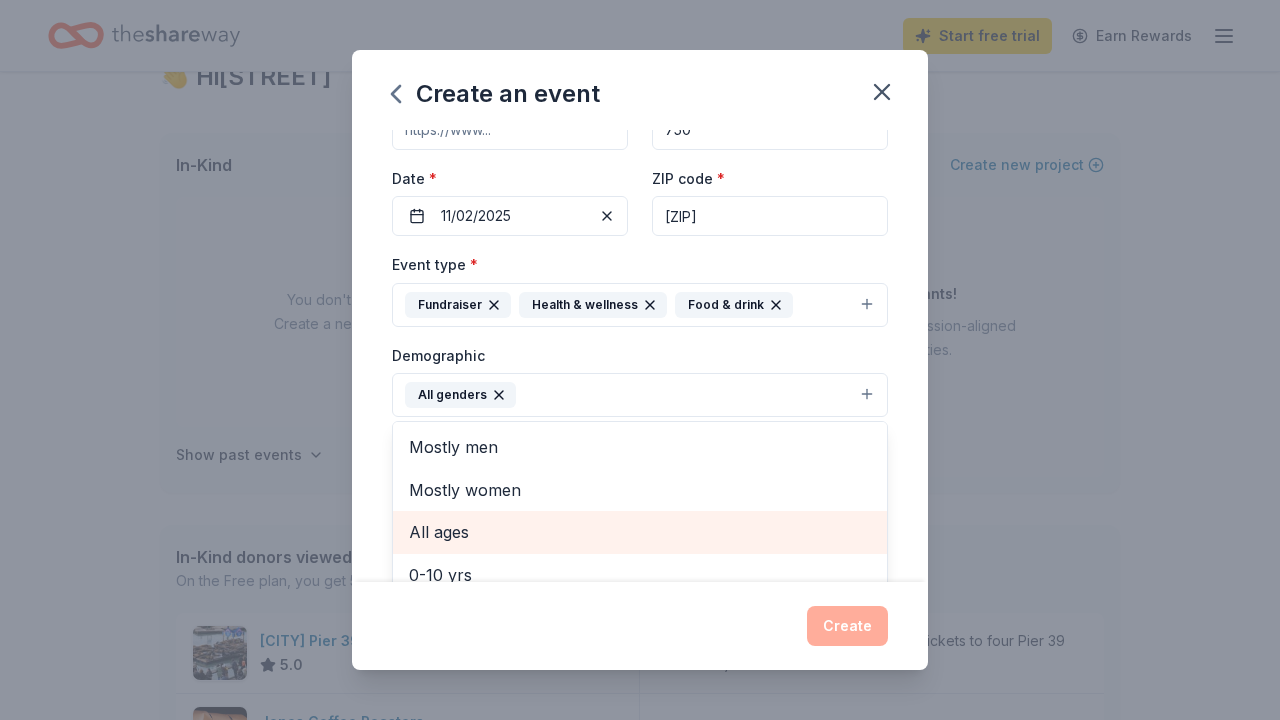 click on "All ages" at bounding box center [640, 532] 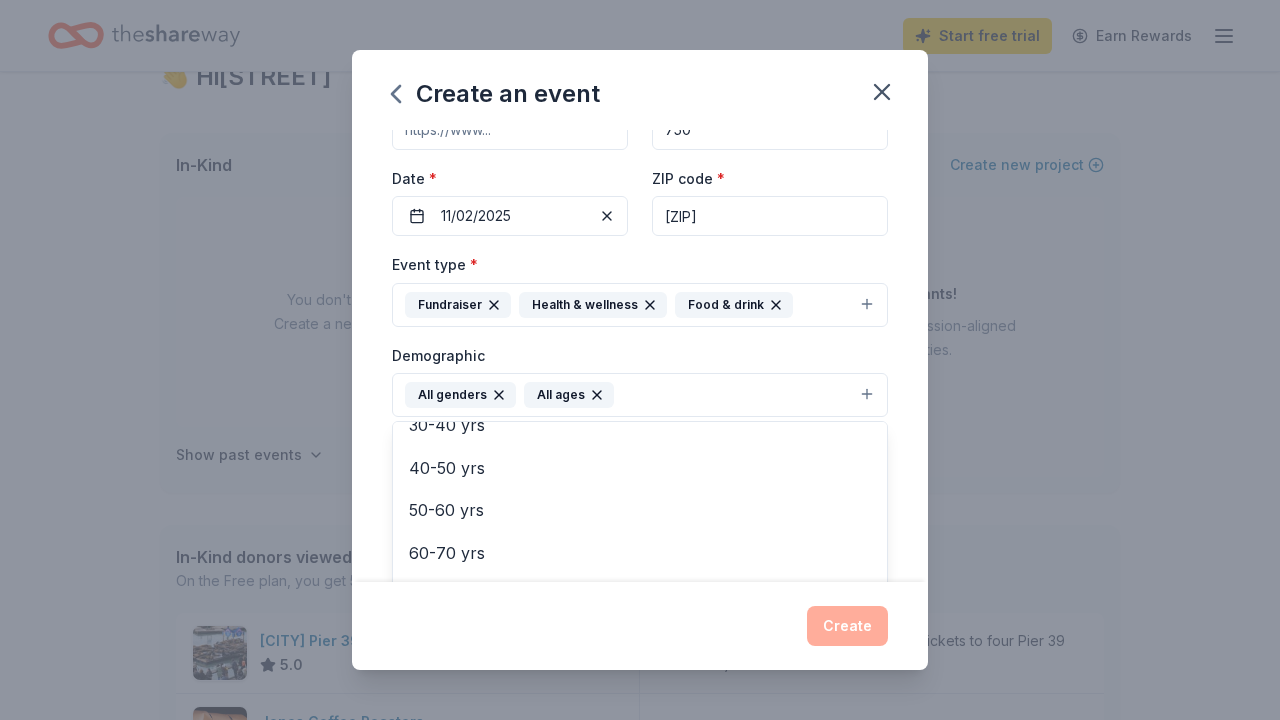 scroll, scrollTop: 232, scrollLeft: 0, axis: vertical 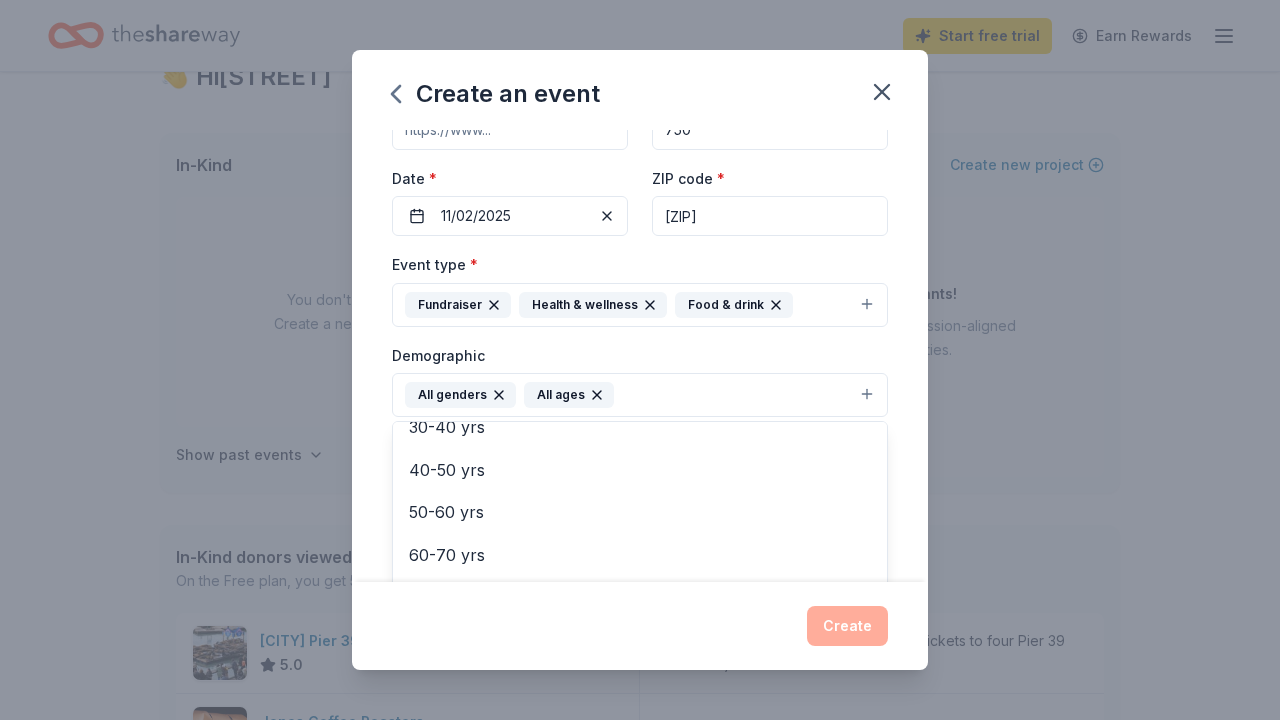 click on "Event name * Wags and Walks 14th Annual Online Auction 41 /100 Event website Attendance * 750 Date * 11/02/2025 ZIP code * [ZIP] Event type * Fundraiser Health & wellness Food & drink Demographic All genders All ages Mostly men Mostly women 0-10 yrs 10-20 yrs 20-30 yrs 30-40 yrs 40-50 yrs 50-60 yrs 60-70 yrs 70-80 yrs 80+ yrs We use this information to help brands find events with their target demographic to sponsor their products. Mailing address Apt/unit Description What are you looking for? * Auction & raffle Meals Snacks Desserts Alcohol Beverages Send me reminders Email me reminders of donor application deadlines Recurring event" at bounding box center (640, 355) 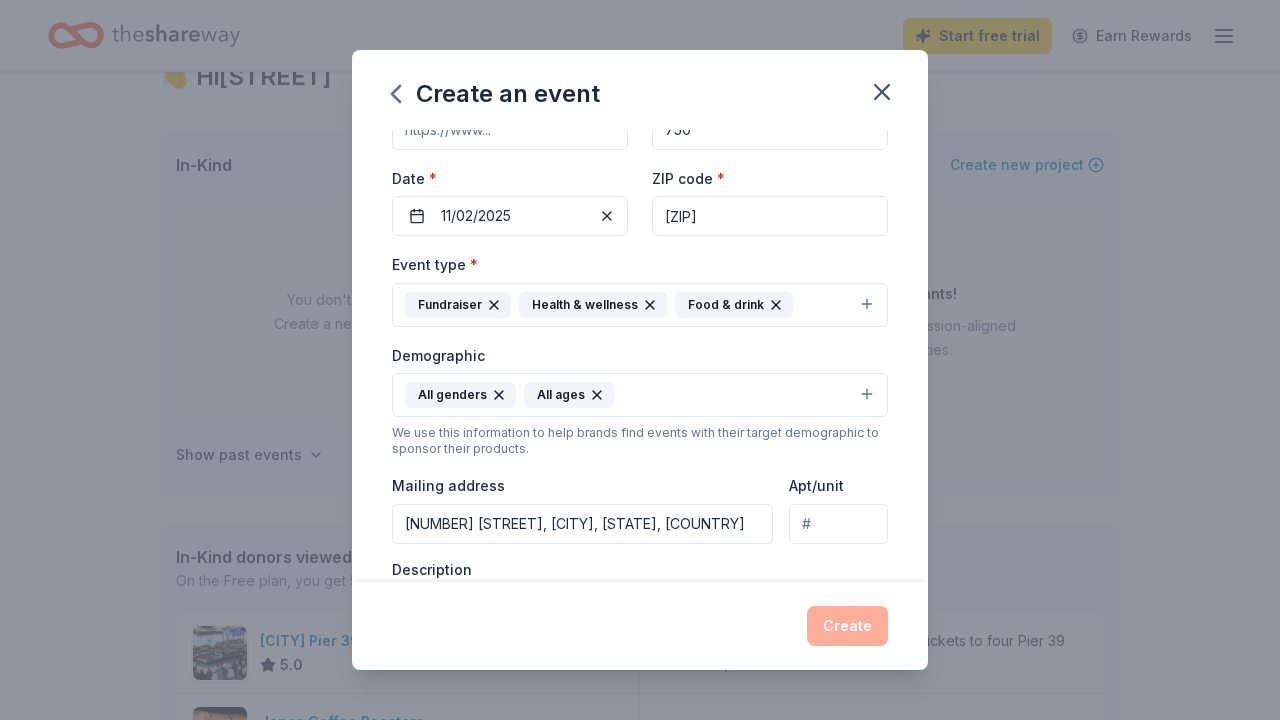 type on "[NUMBER] [STREET], [CITY], [STATE], [ZIP]" 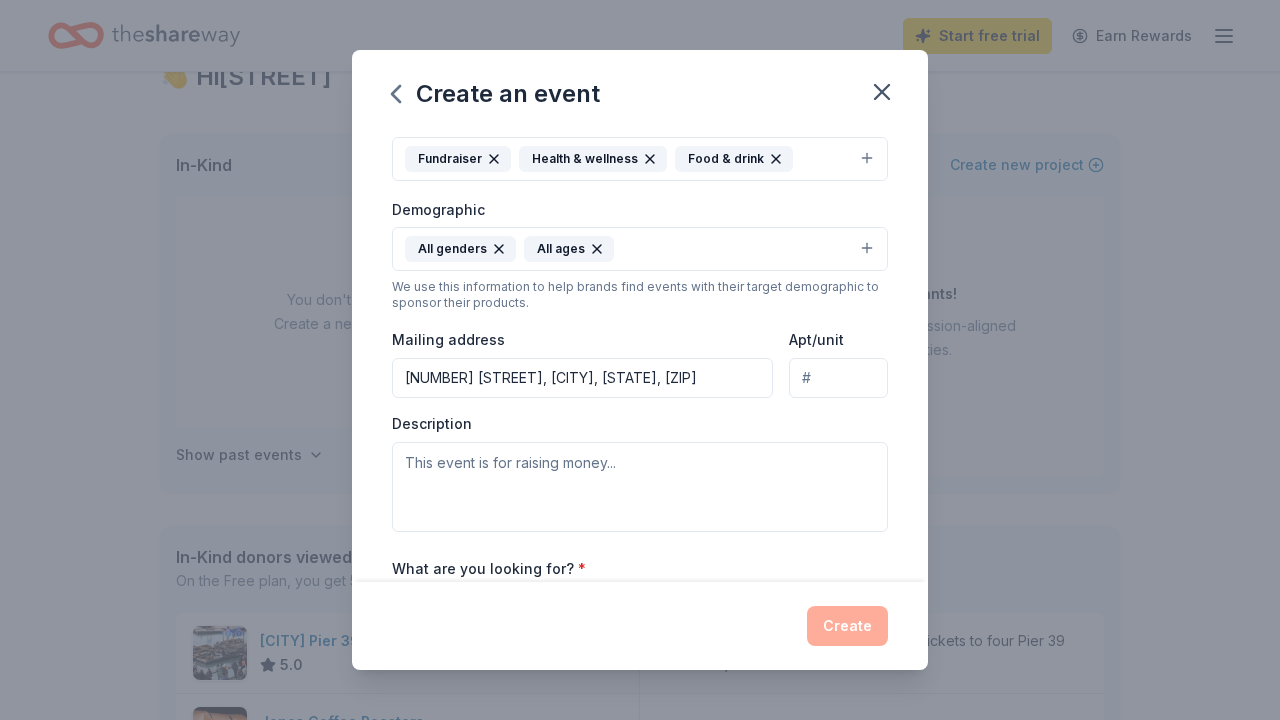 scroll, scrollTop: 380, scrollLeft: 0, axis: vertical 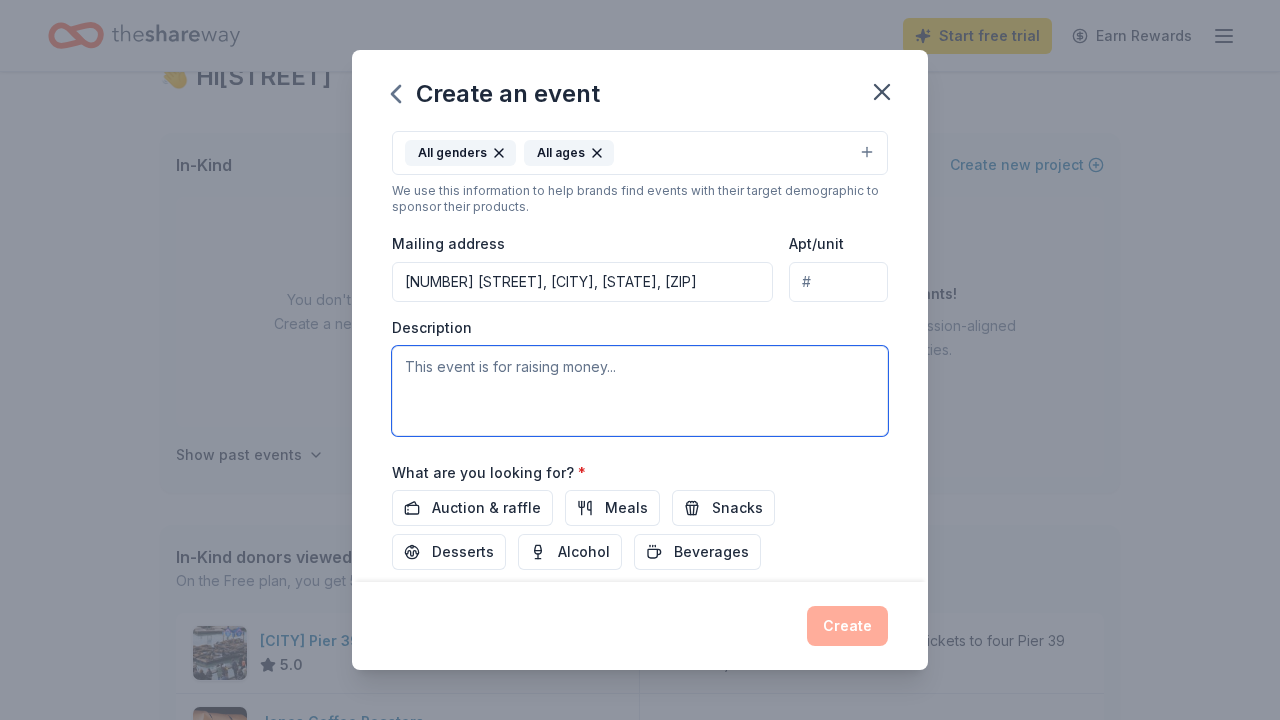 click at bounding box center (640, 391) 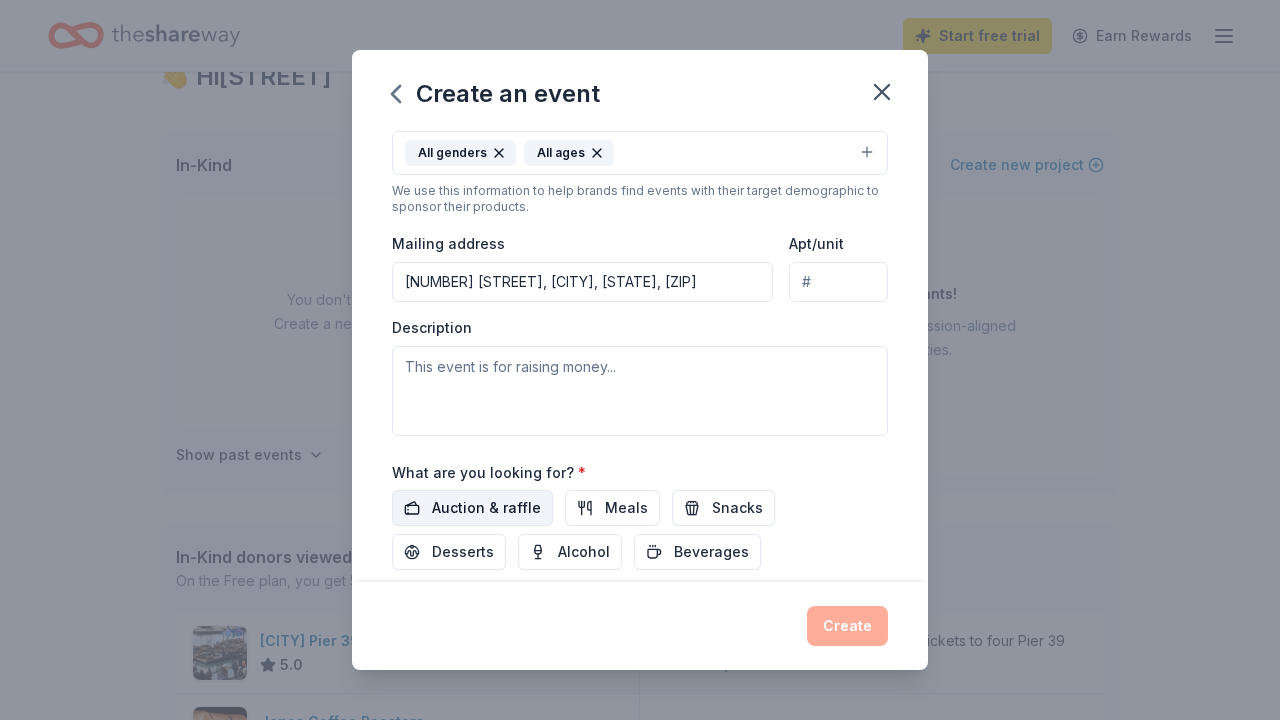 click on "Auction & raffle" at bounding box center (486, 508) 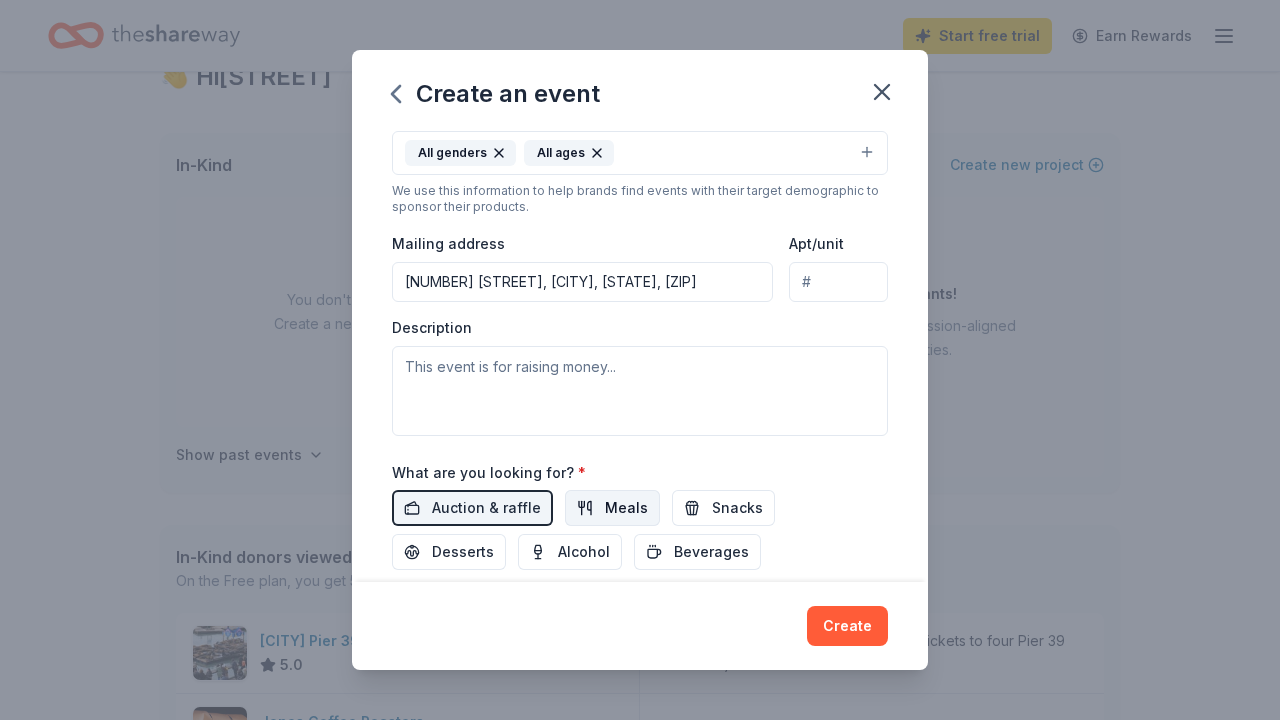 click on "Meals" at bounding box center [626, 508] 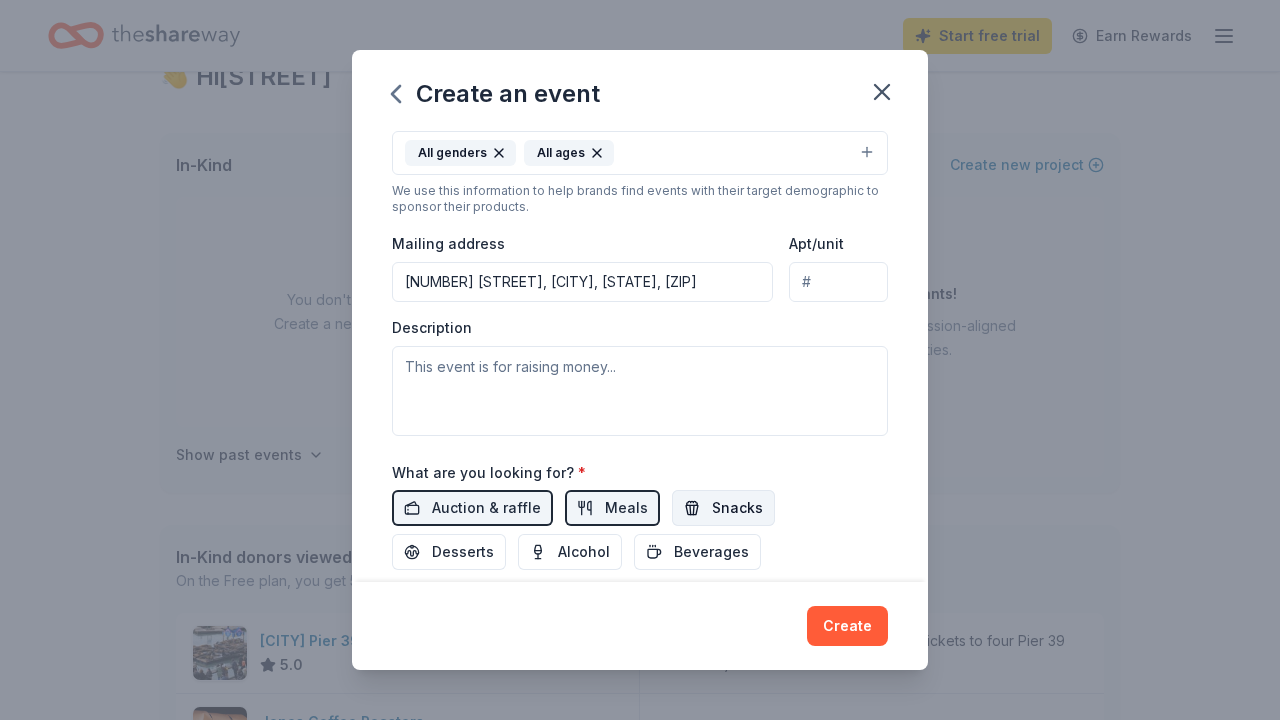 click on "Snacks" at bounding box center [737, 508] 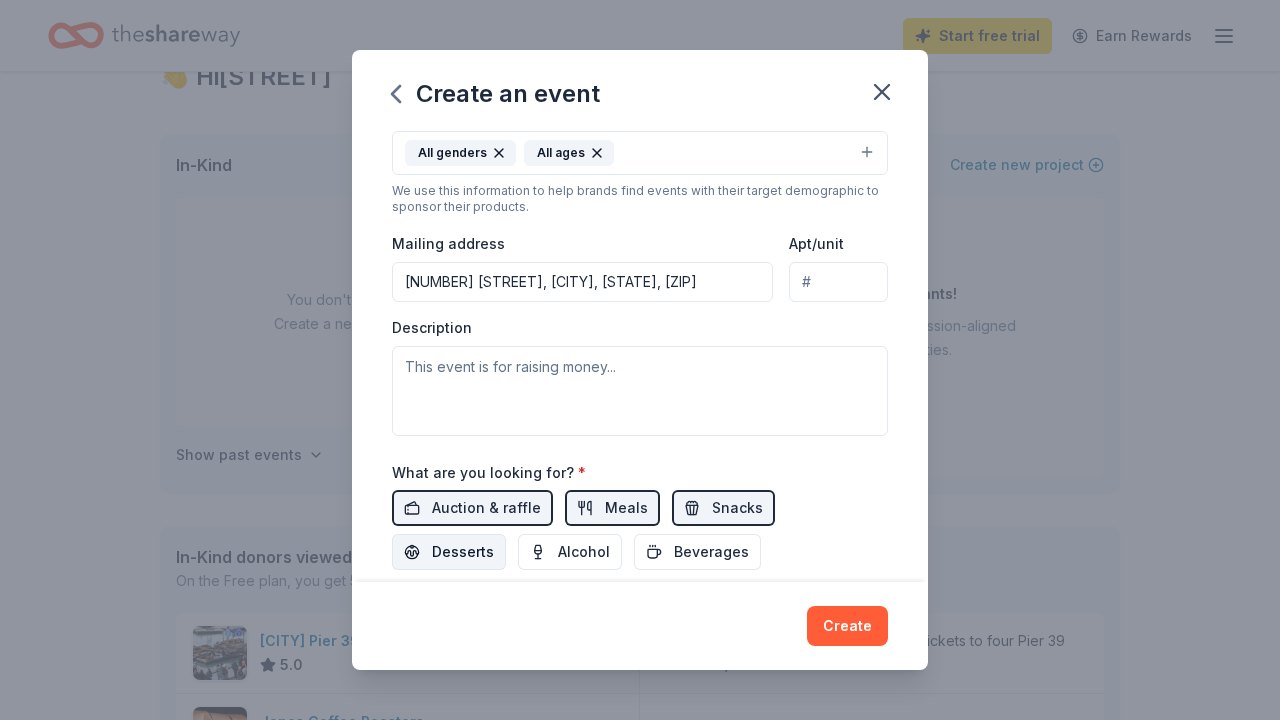 click on "Desserts" at bounding box center (449, 552) 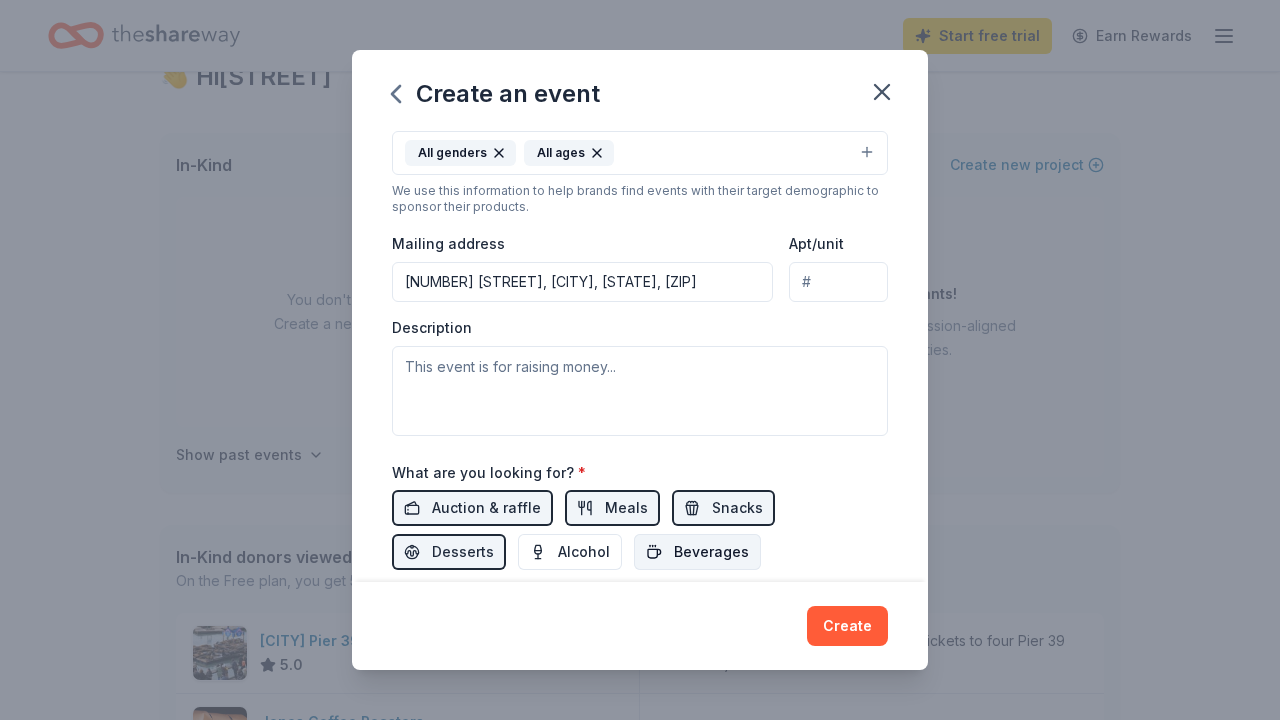 click on "Beverages" at bounding box center (711, 552) 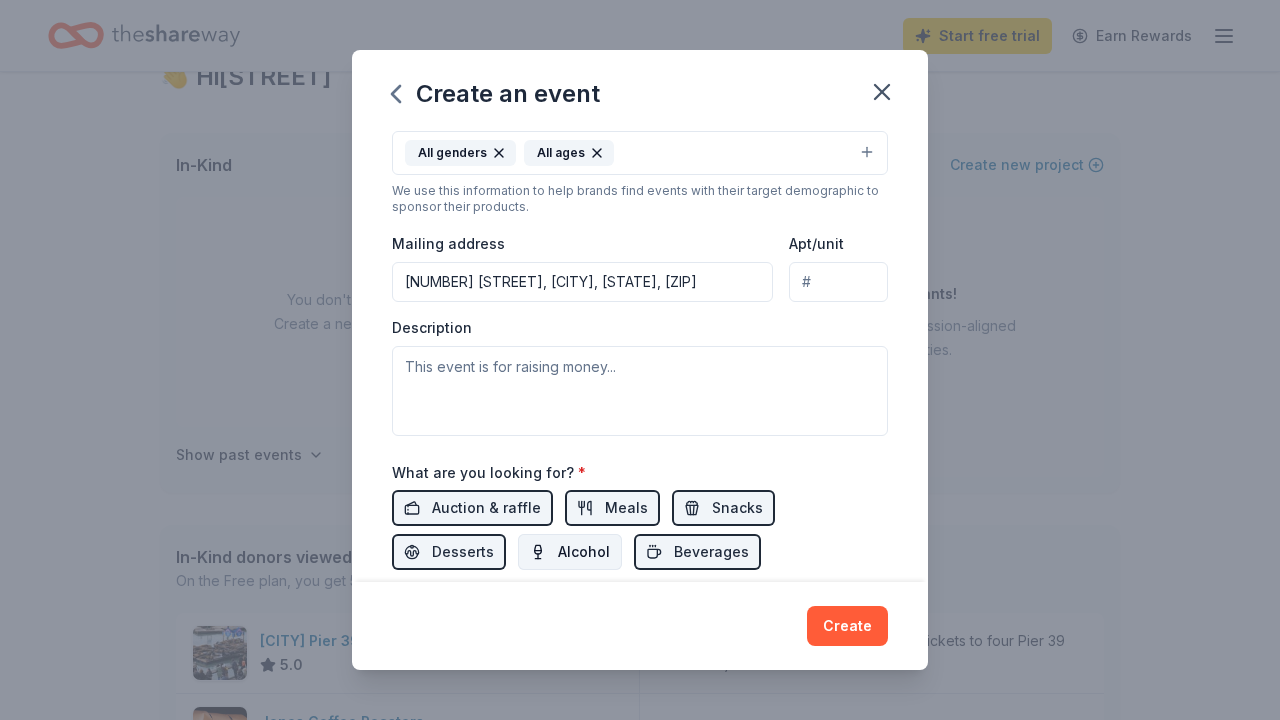 click on "Alcohol" at bounding box center (584, 552) 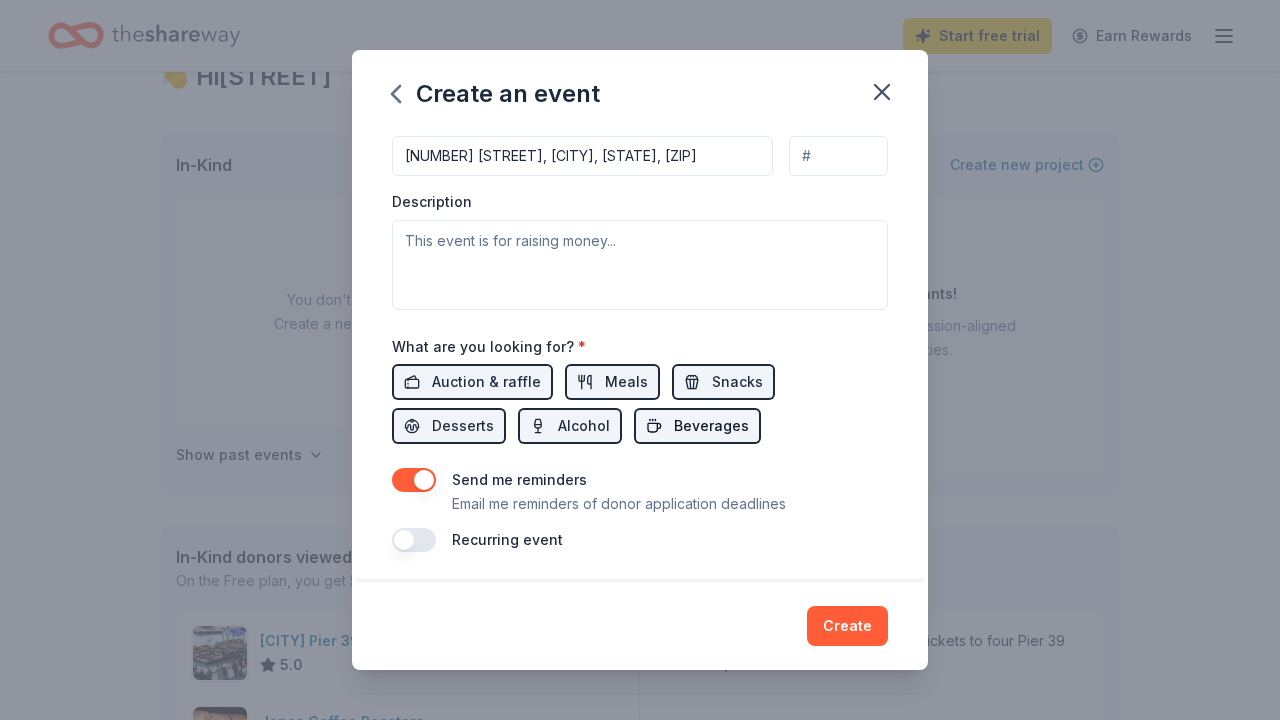 scroll, scrollTop: 504, scrollLeft: 0, axis: vertical 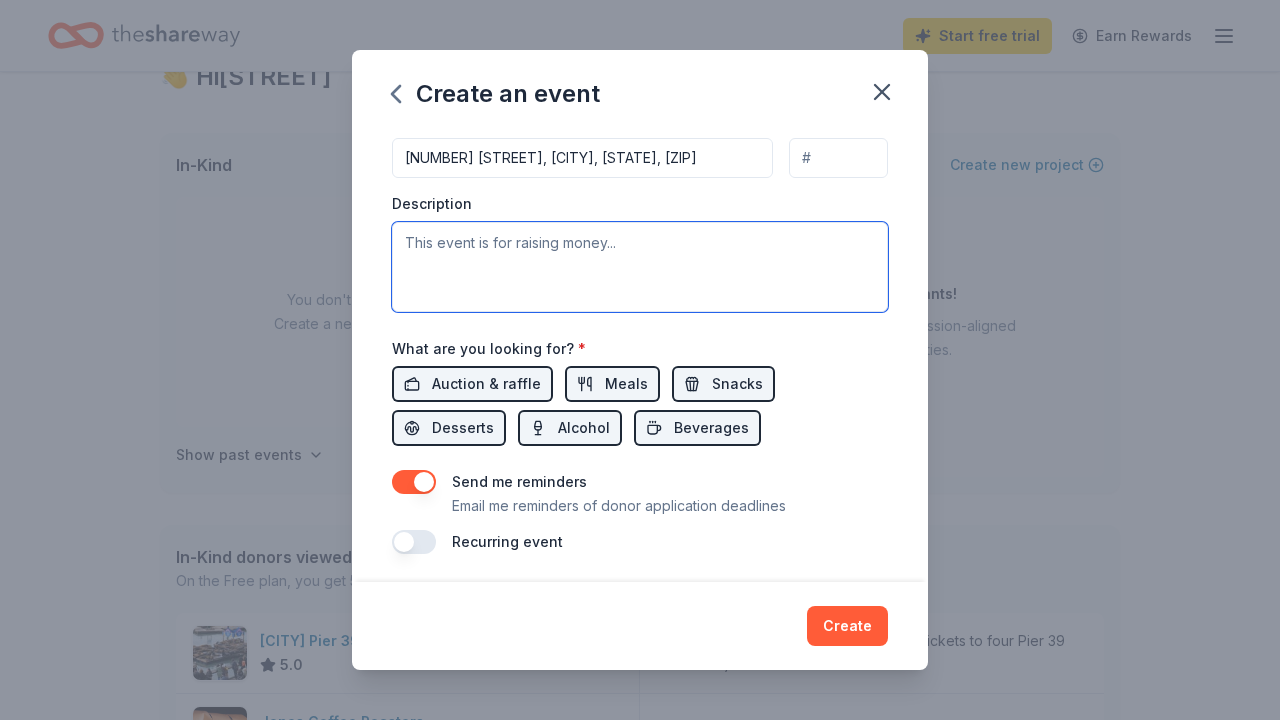 click at bounding box center [640, 267] 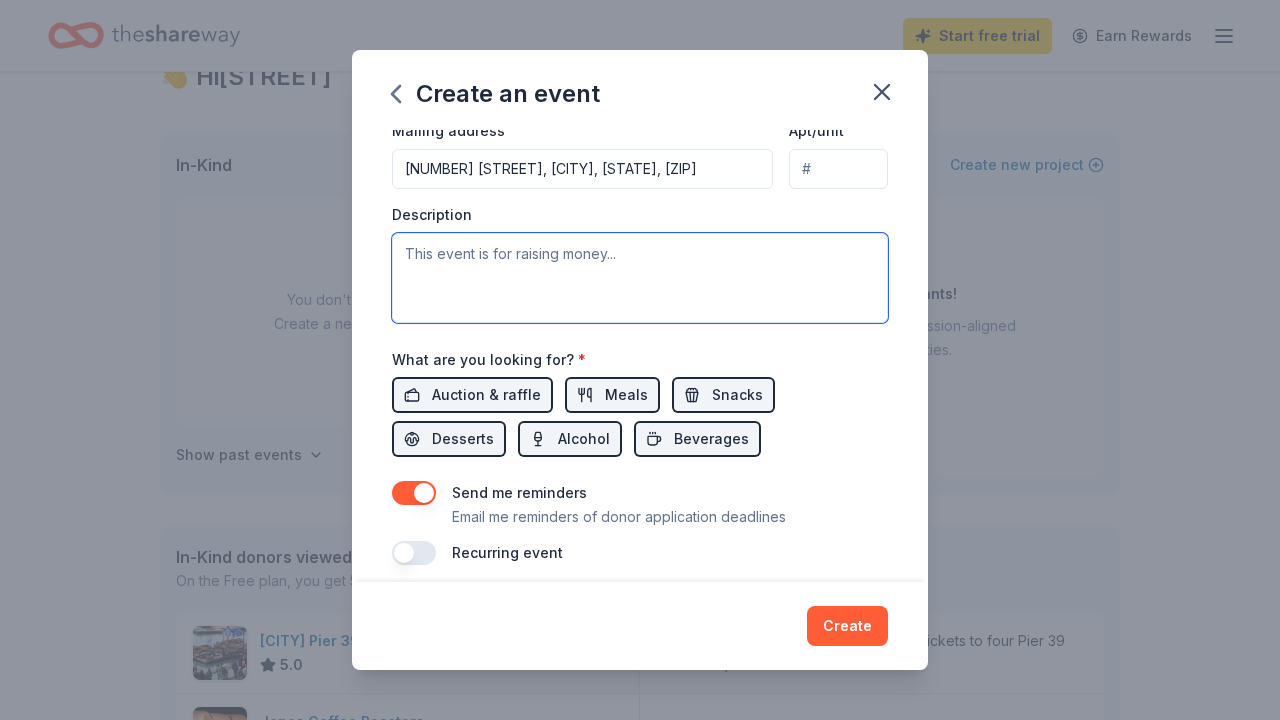 scroll, scrollTop: 491, scrollLeft: 0, axis: vertical 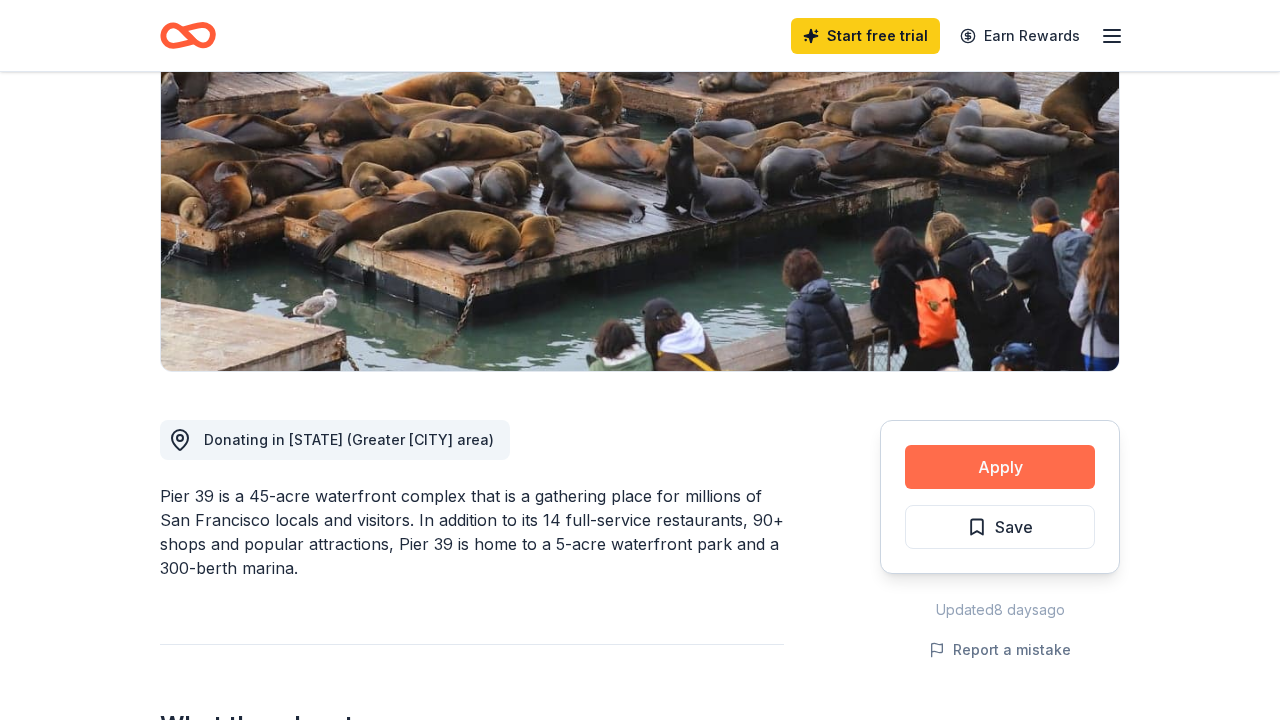 click on "Apply" at bounding box center [1000, 467] 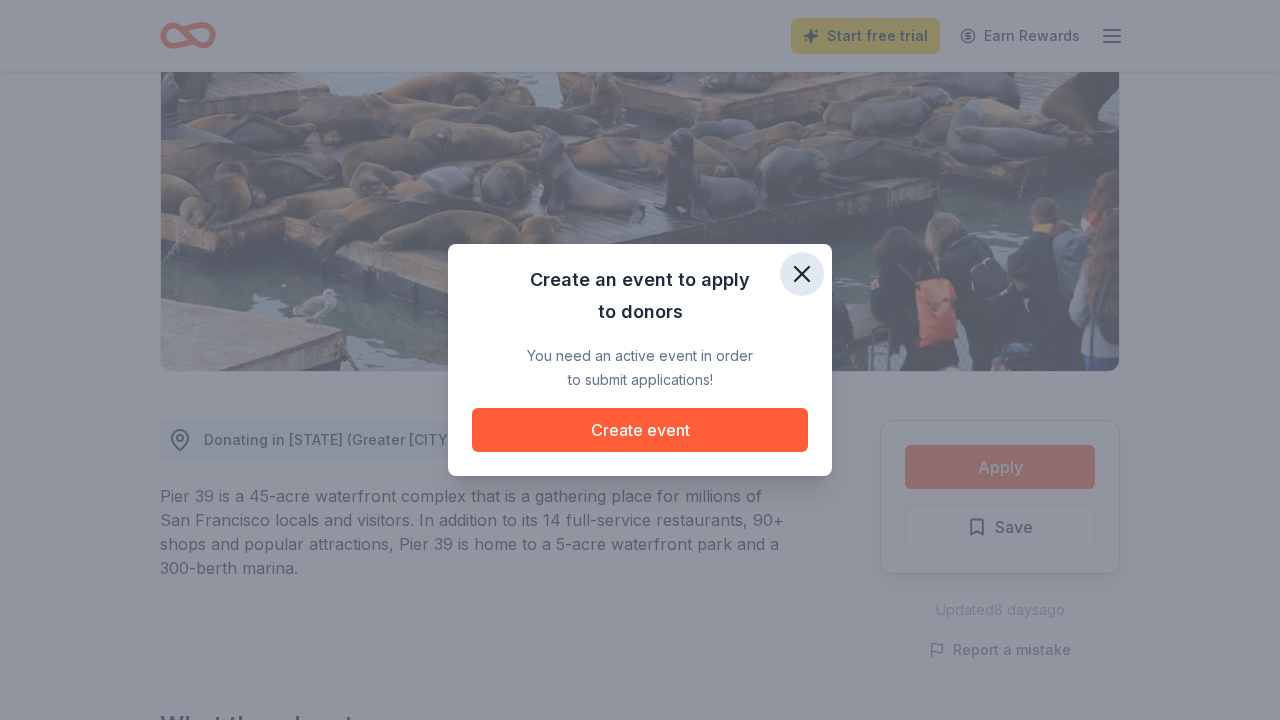 click 